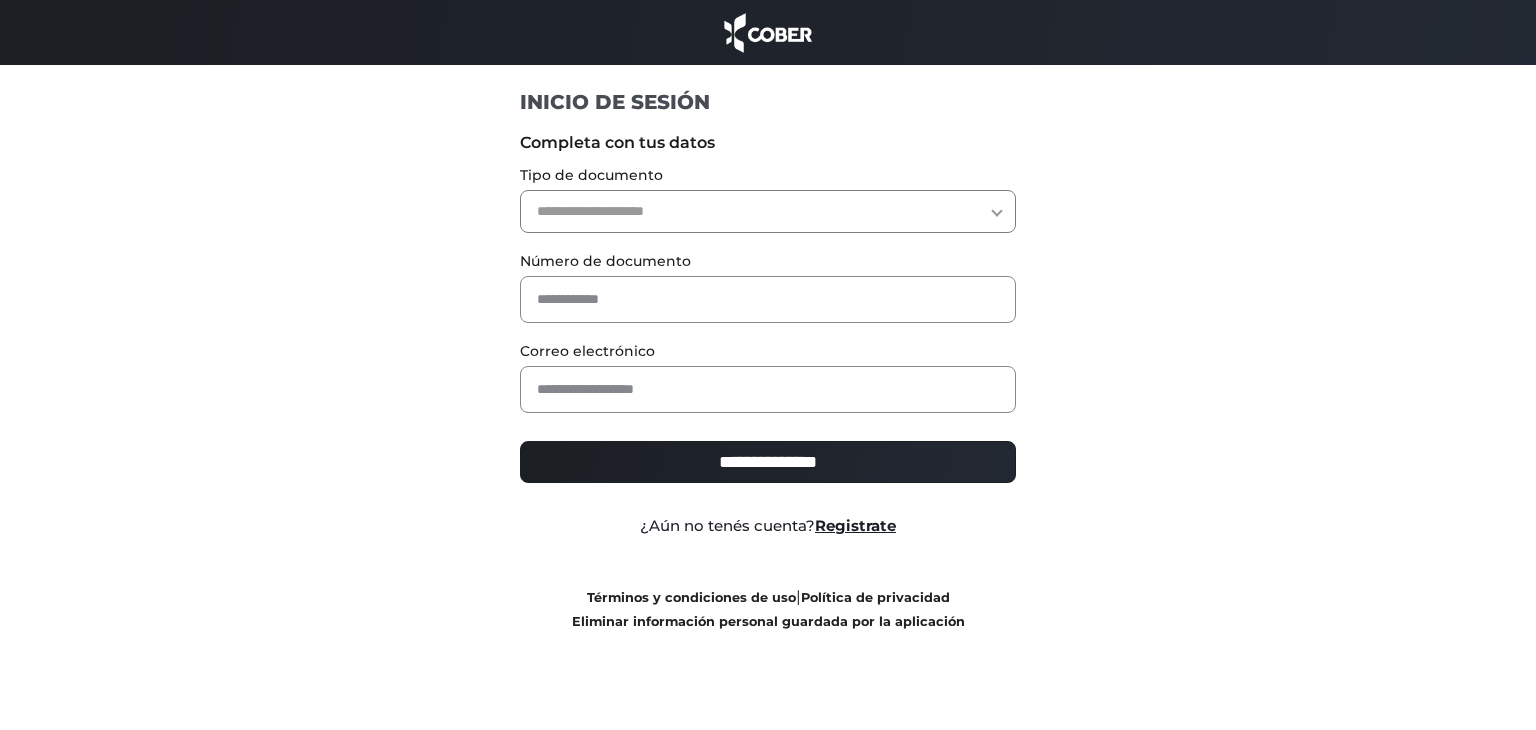 scroll, scrollTop: 0, scrollLeft: 0, axis: both 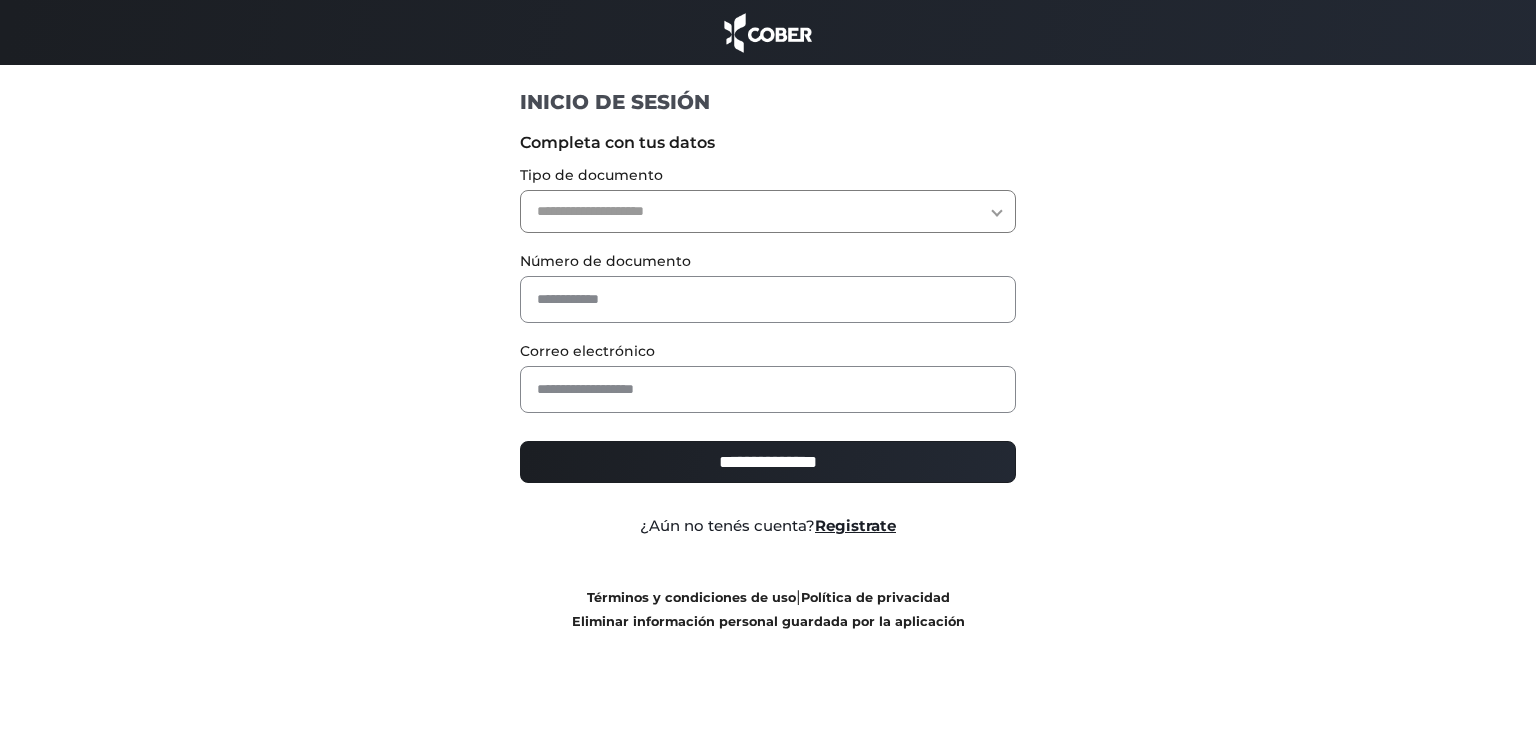 click on "**********" at bounding box center (768, 211) 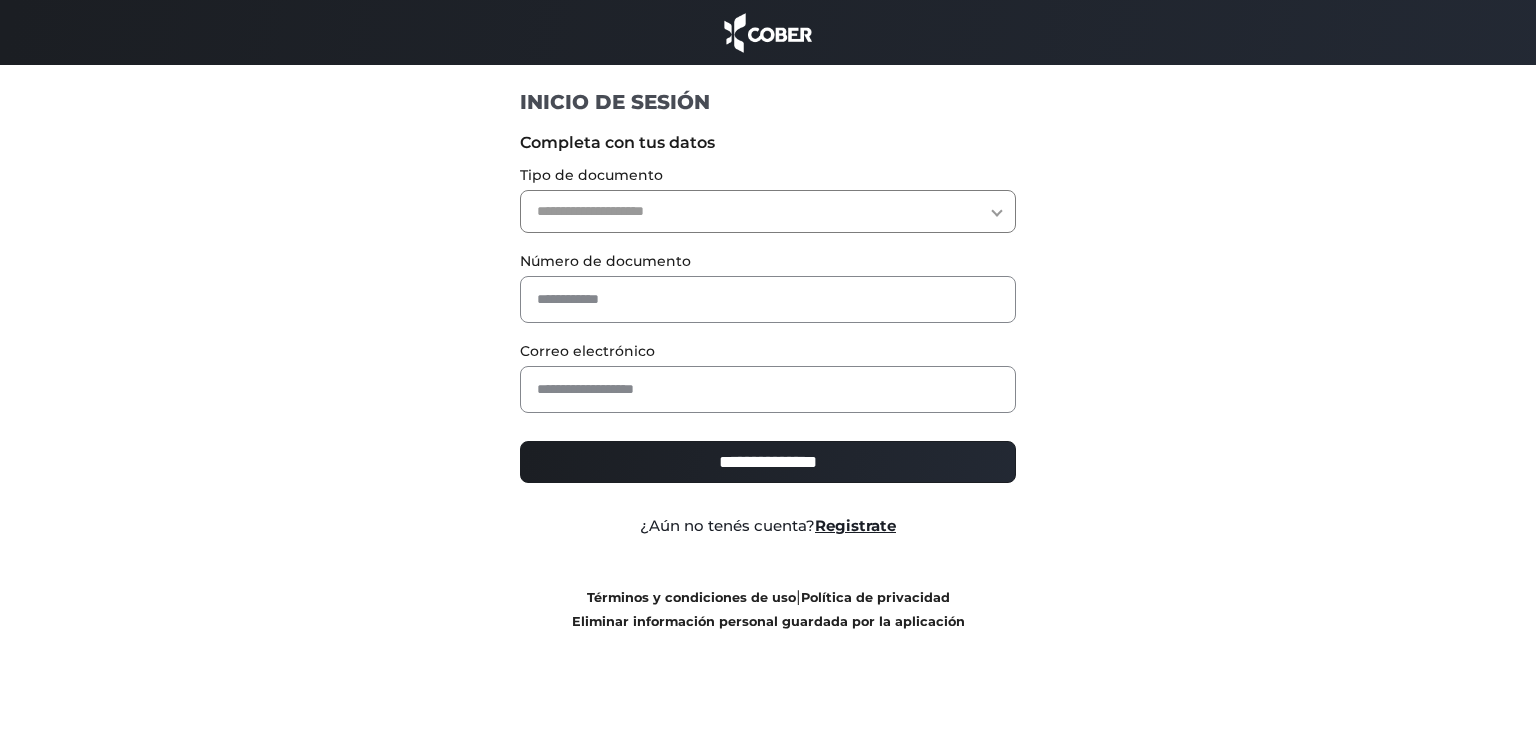 select on "***" 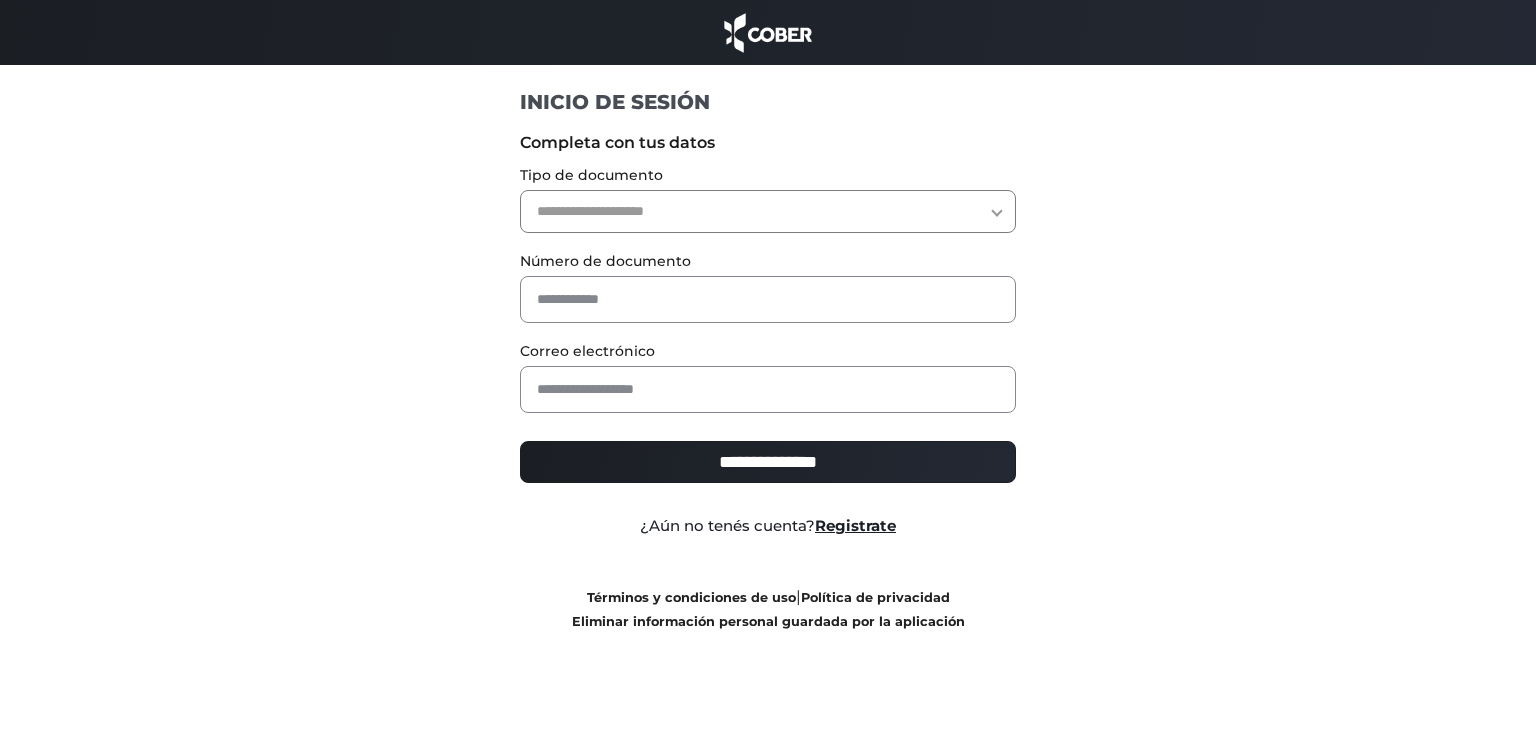 click on "**********" at bounding box center [768, 211] 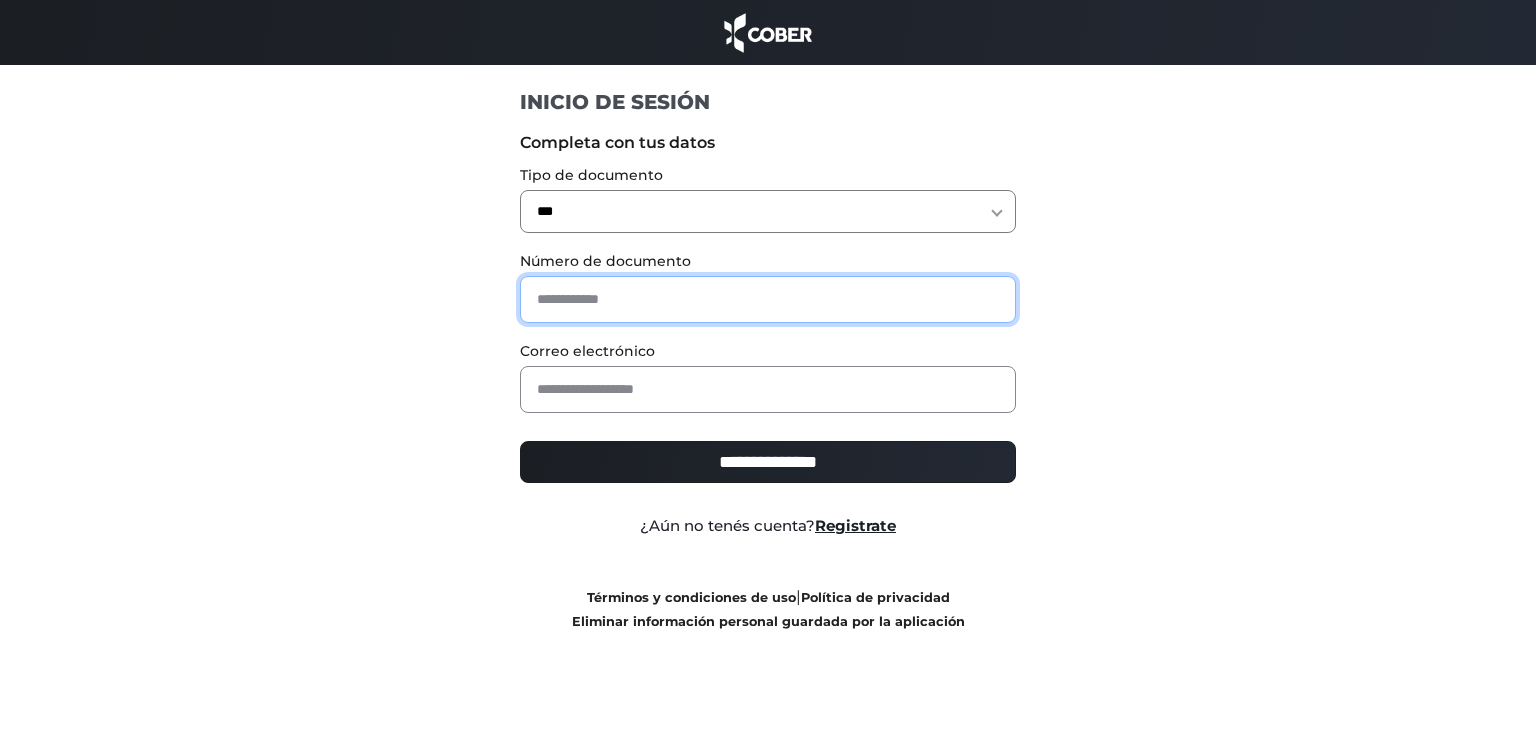 click at bounding box center [768, 299] 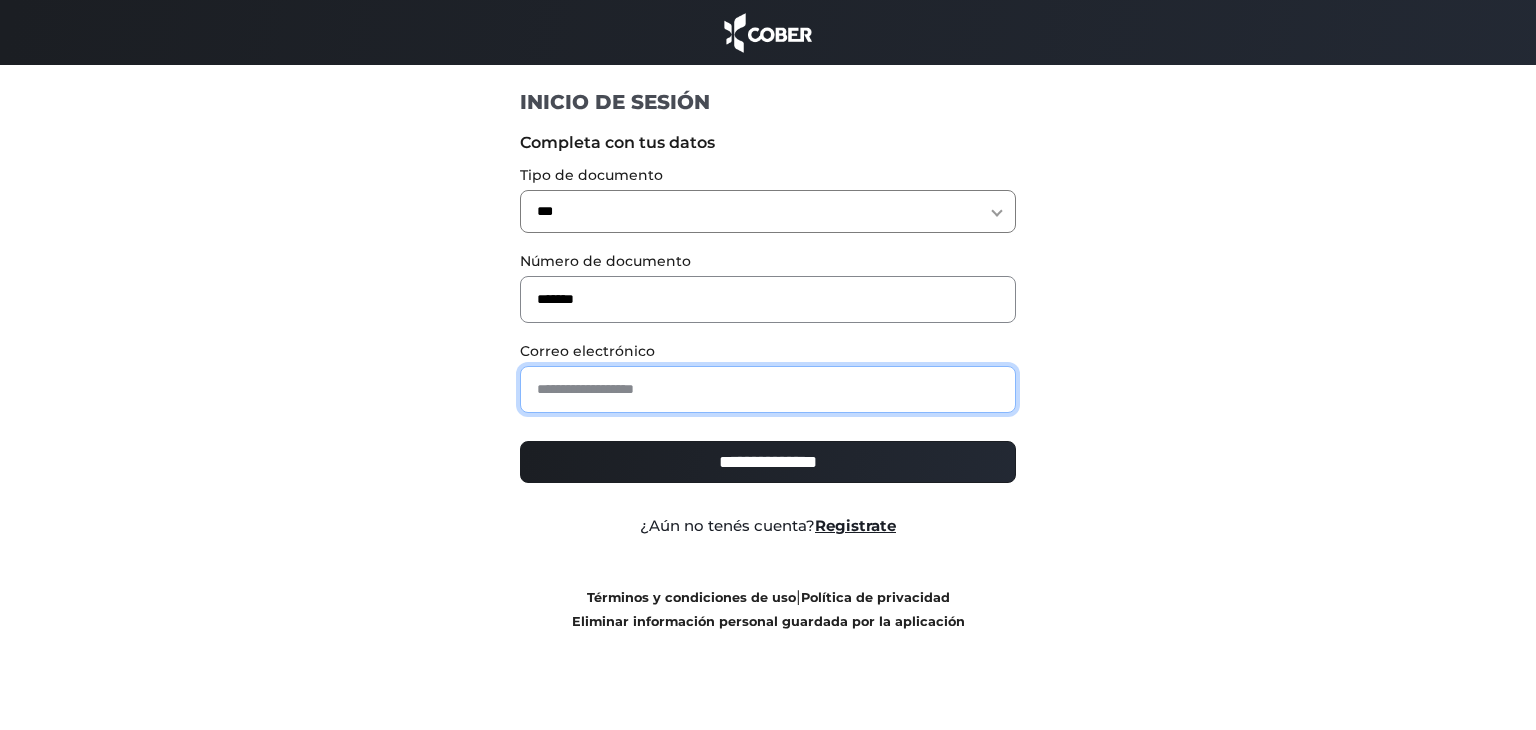 click at bounding box center [768, 389] 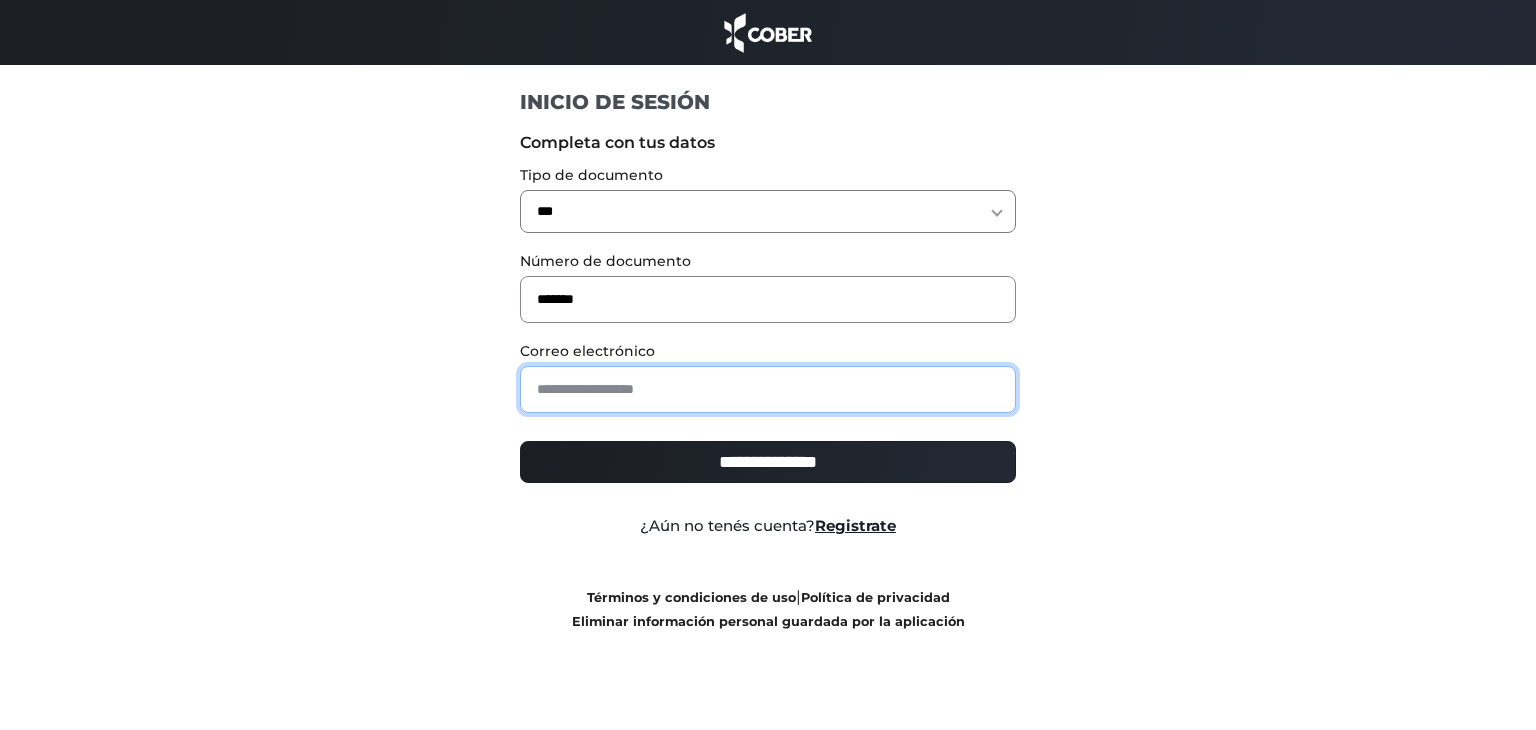 type on "**********" 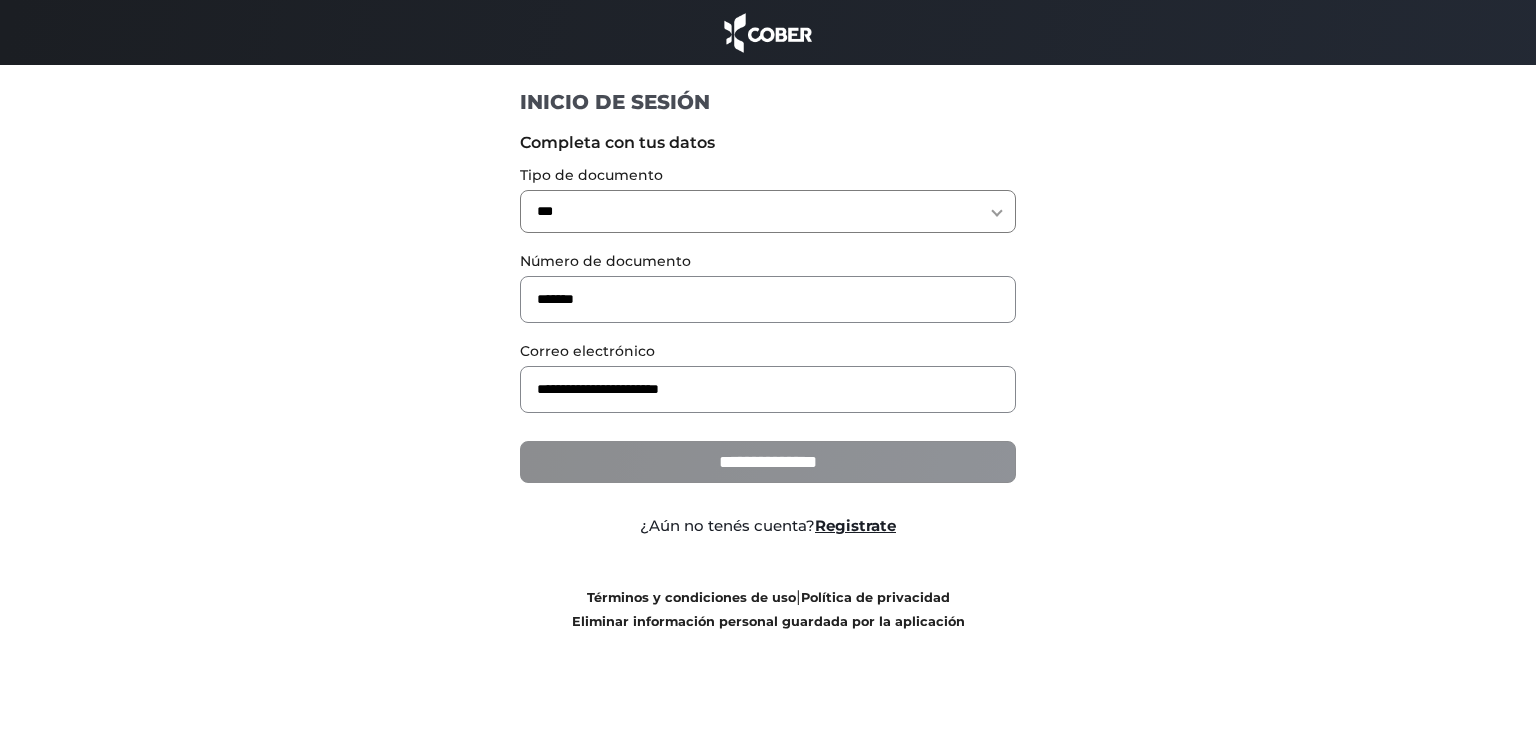 click on "**********" at bounding box center [768, 462] 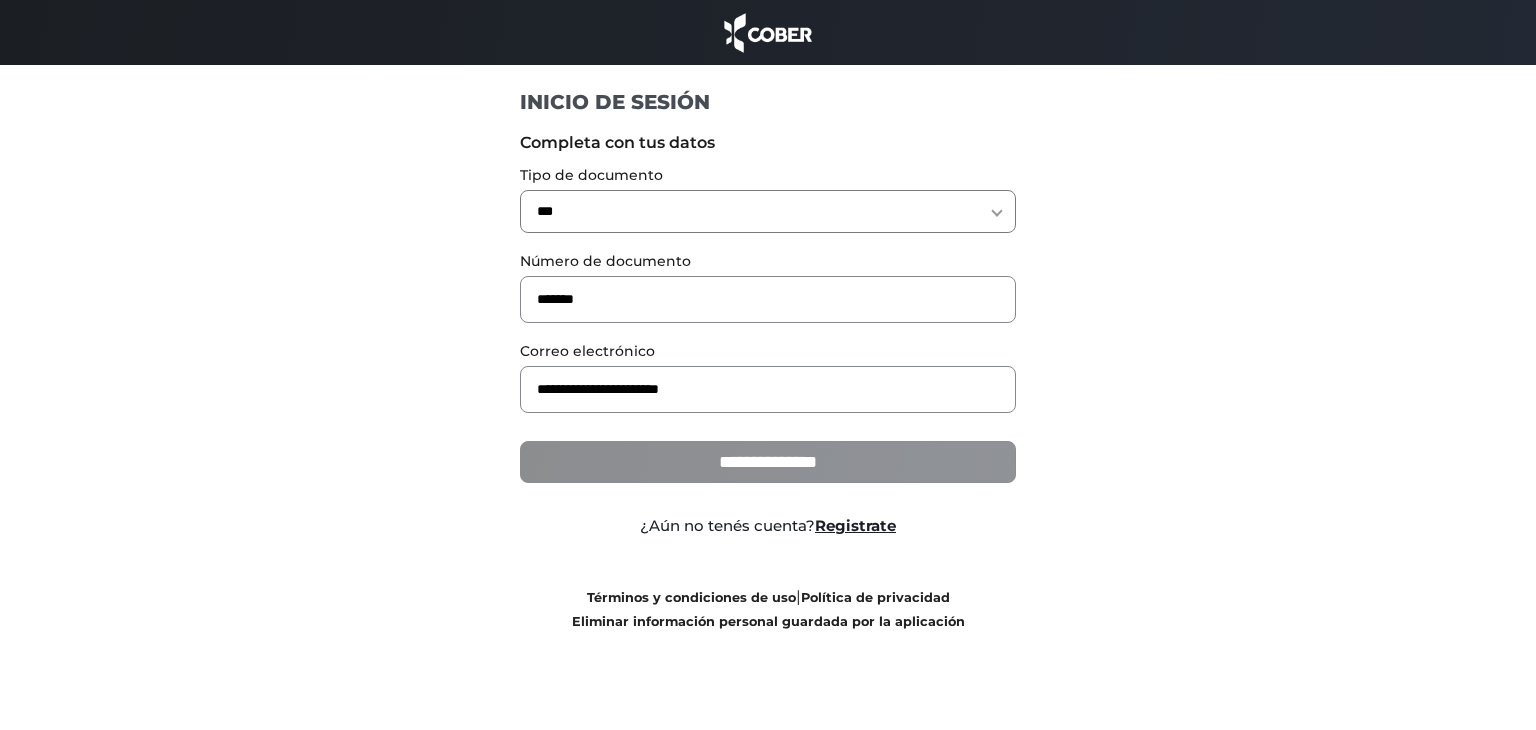 type on "**********" 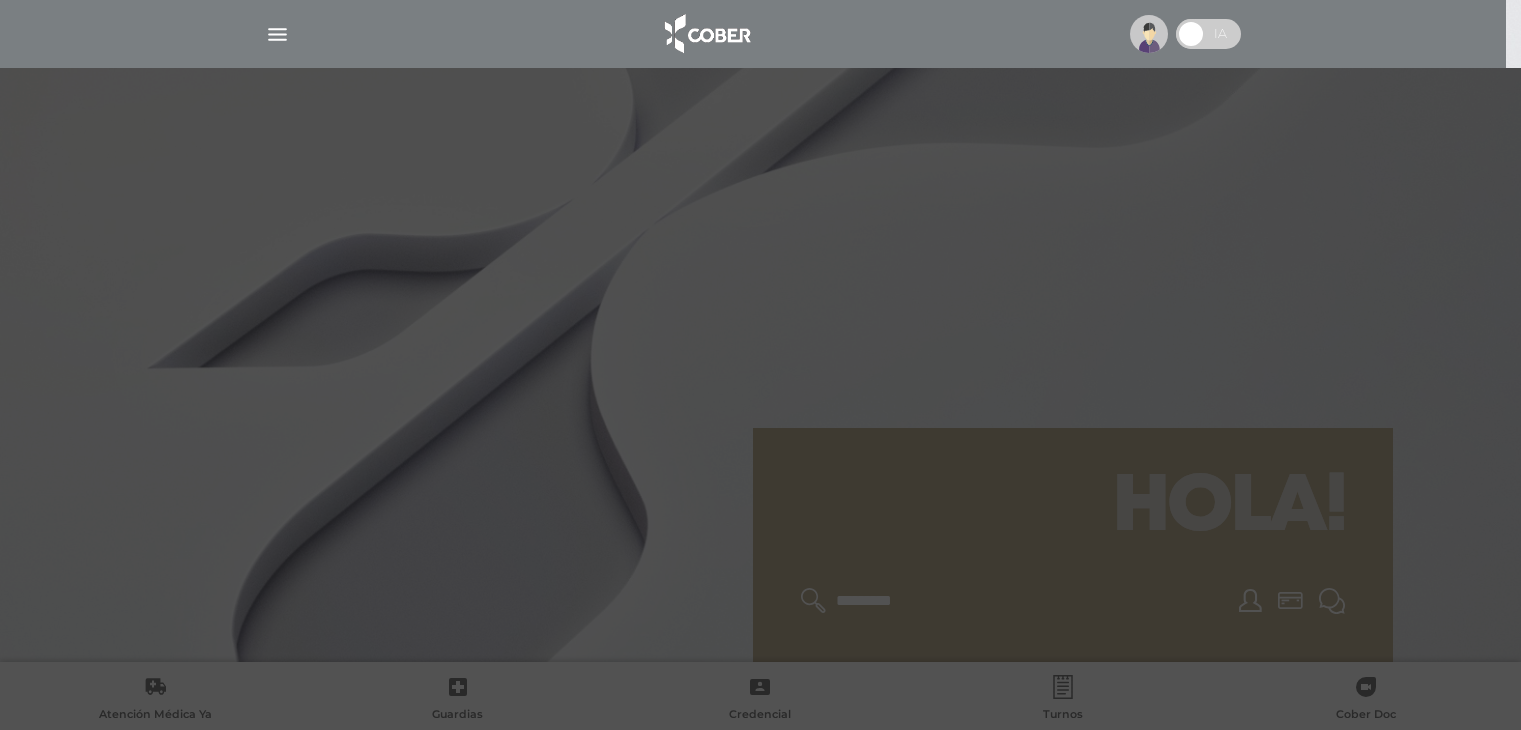 scroll, scrollTop: 0, scrollLeft: 0, axis: both 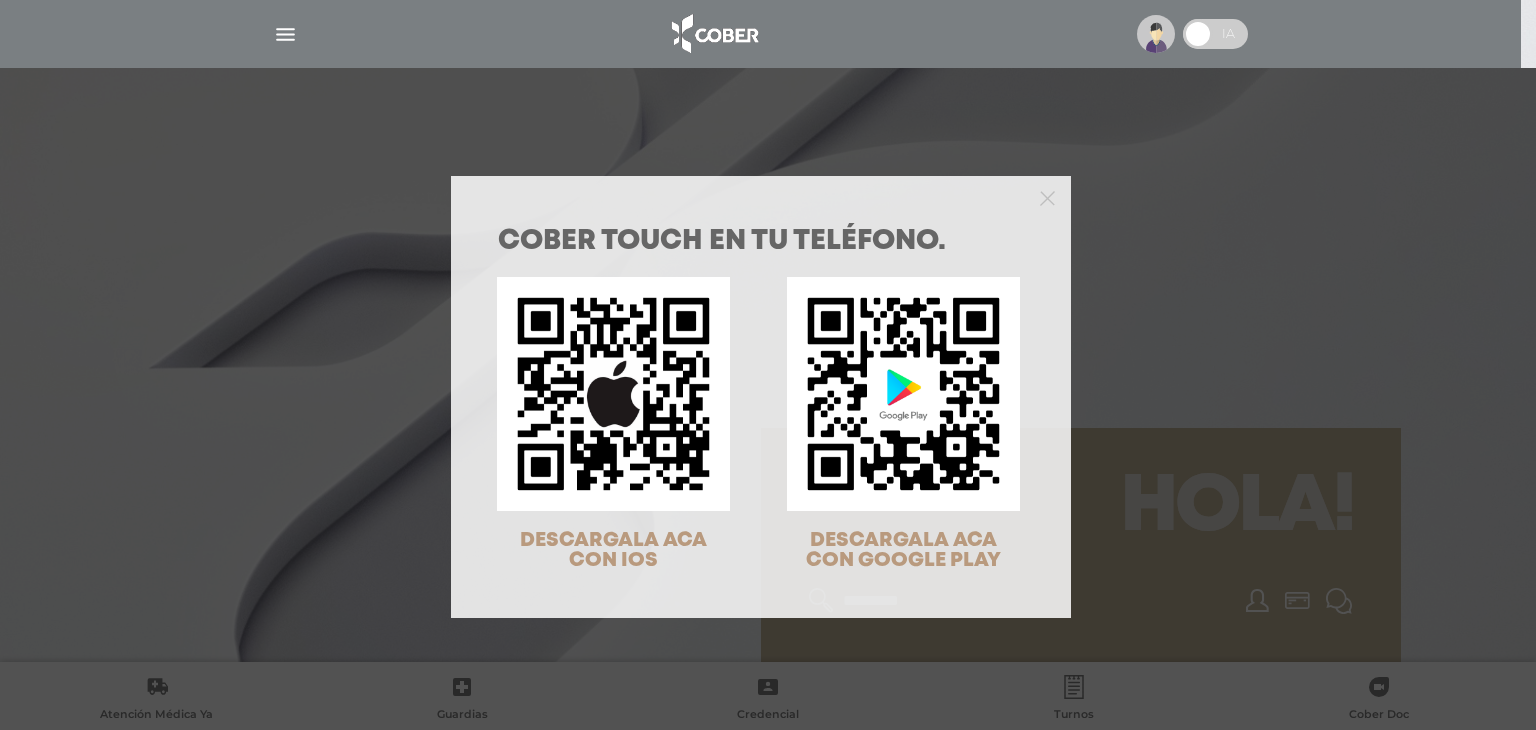 click on "COBER TOUCH en tu teléfono.
DESCARGALA ACA CON IOS
DESCARGALA ACA CON GOOGLE PLAY" at bounding box center (768, 365) 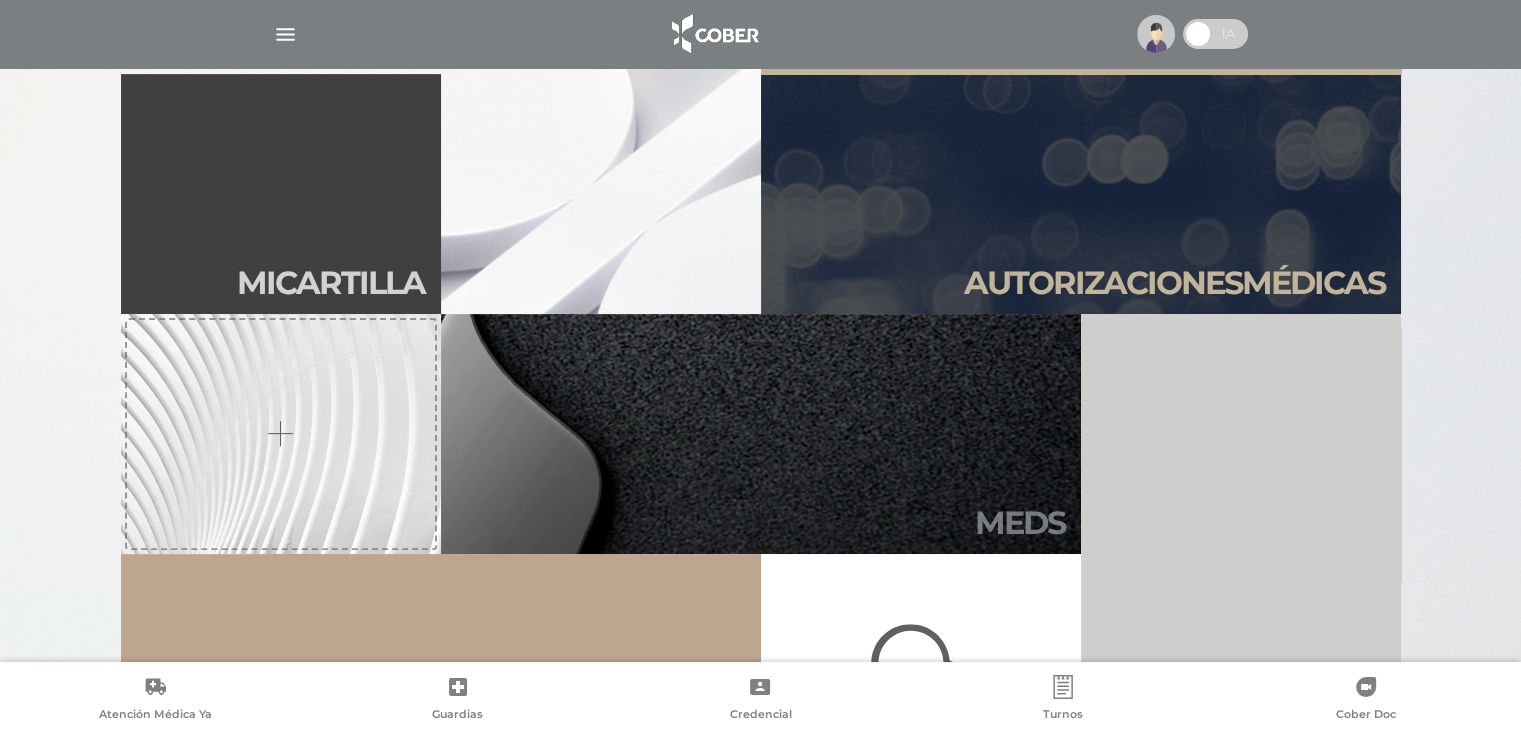 scroll, scrollTop: 600, scrollLeft: 0, axis: vertical 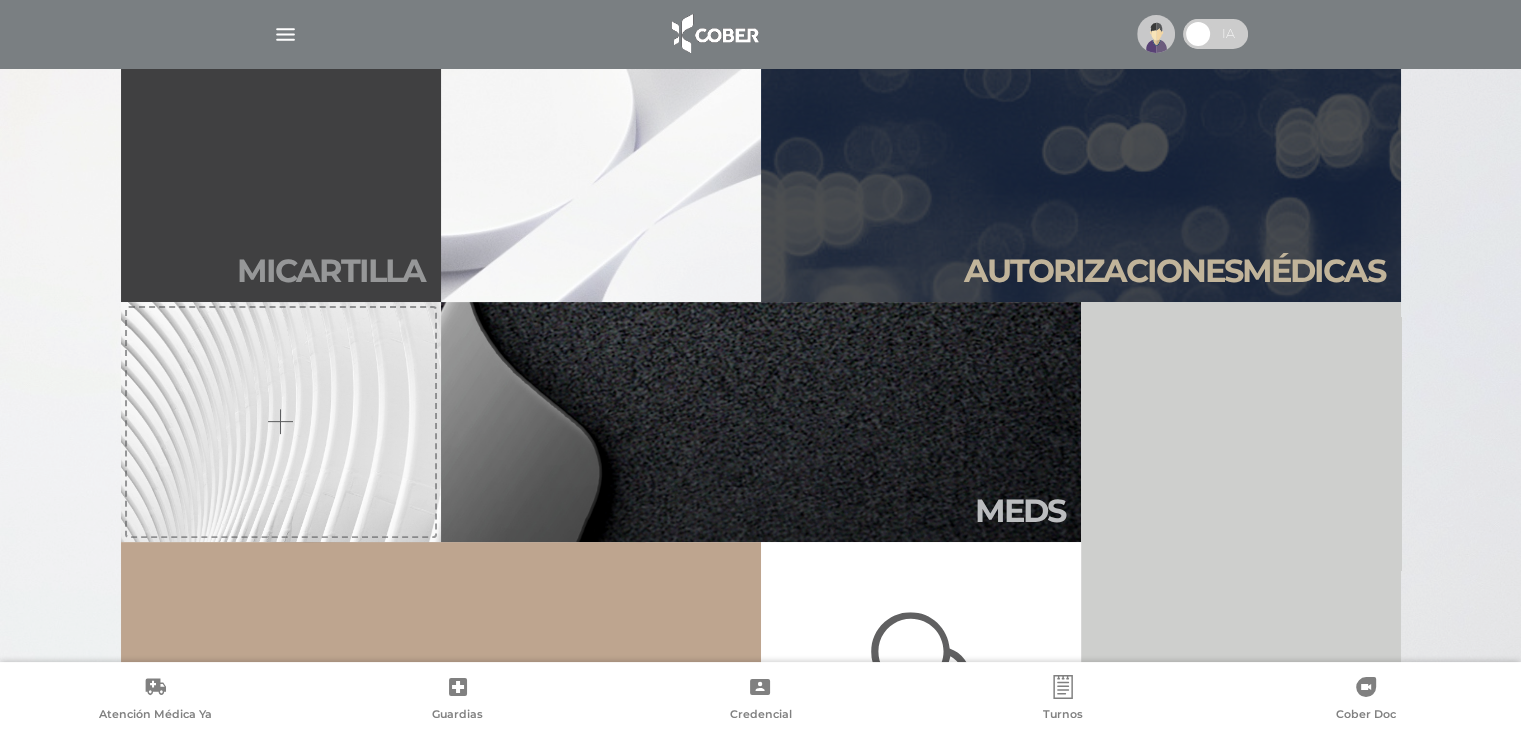 click on "Mi  car tilla" at bounding box center [281, 182] 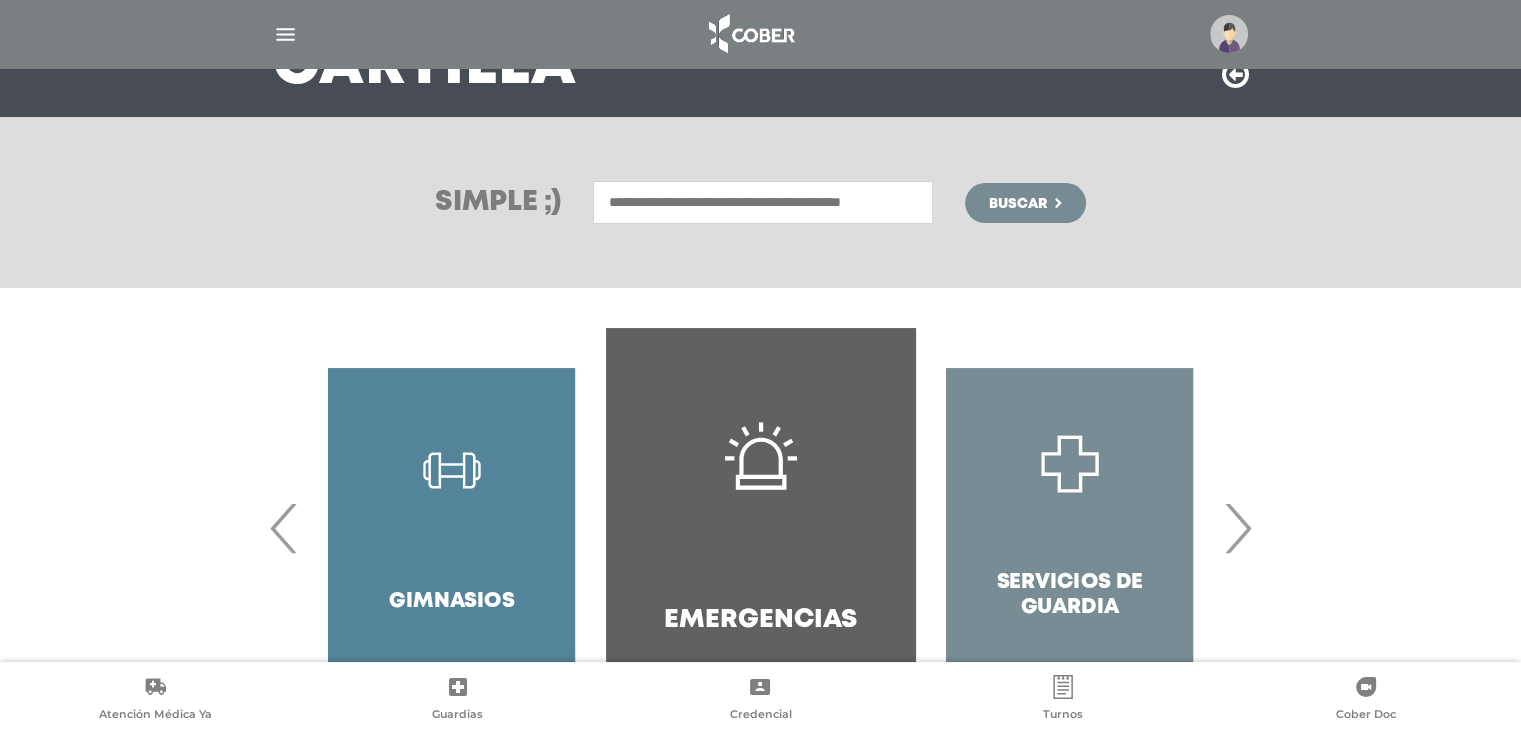 scroll, scrollTop: 296, scrollLeft: 0, axis: vertical 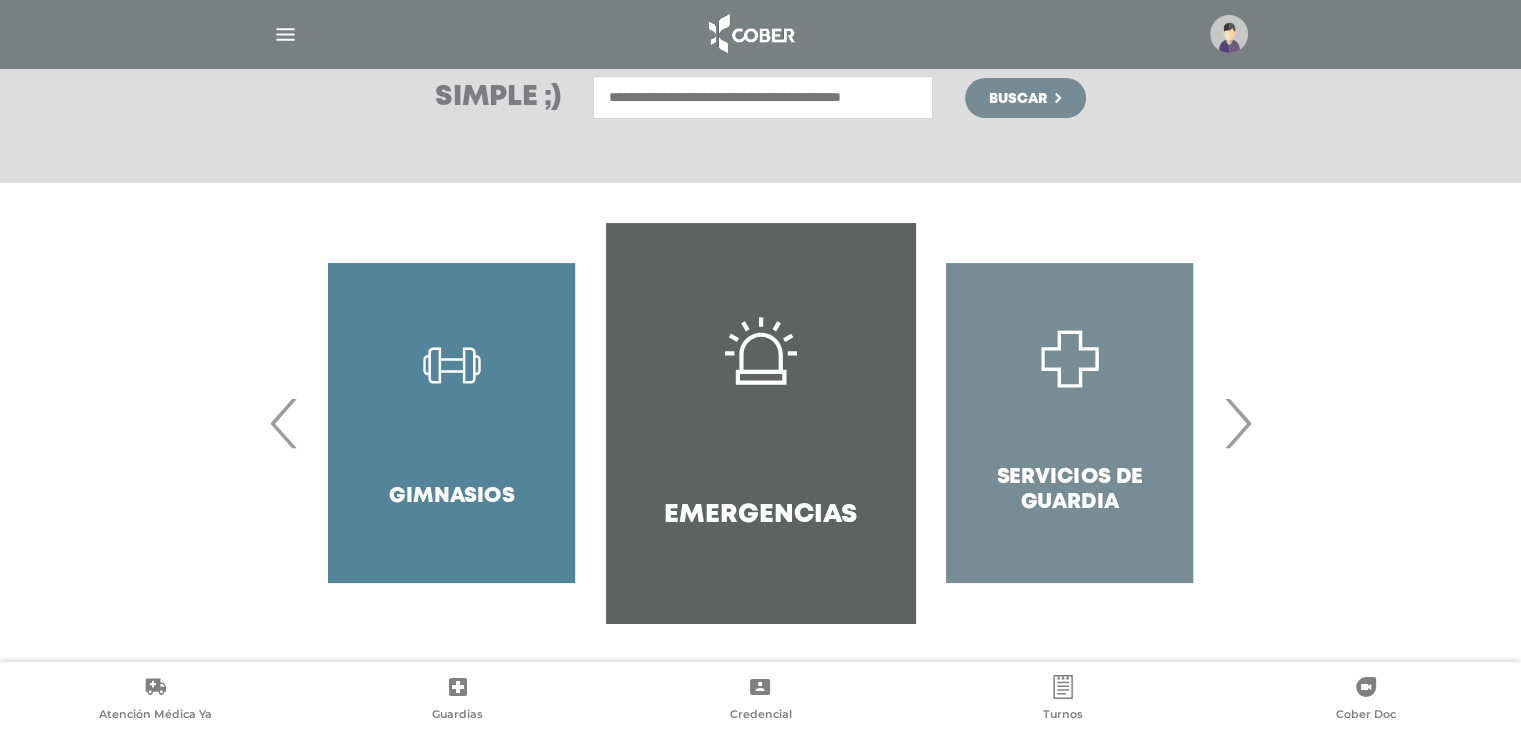 click on "Odontología
Farmacias" at bounding box center (761, 423) 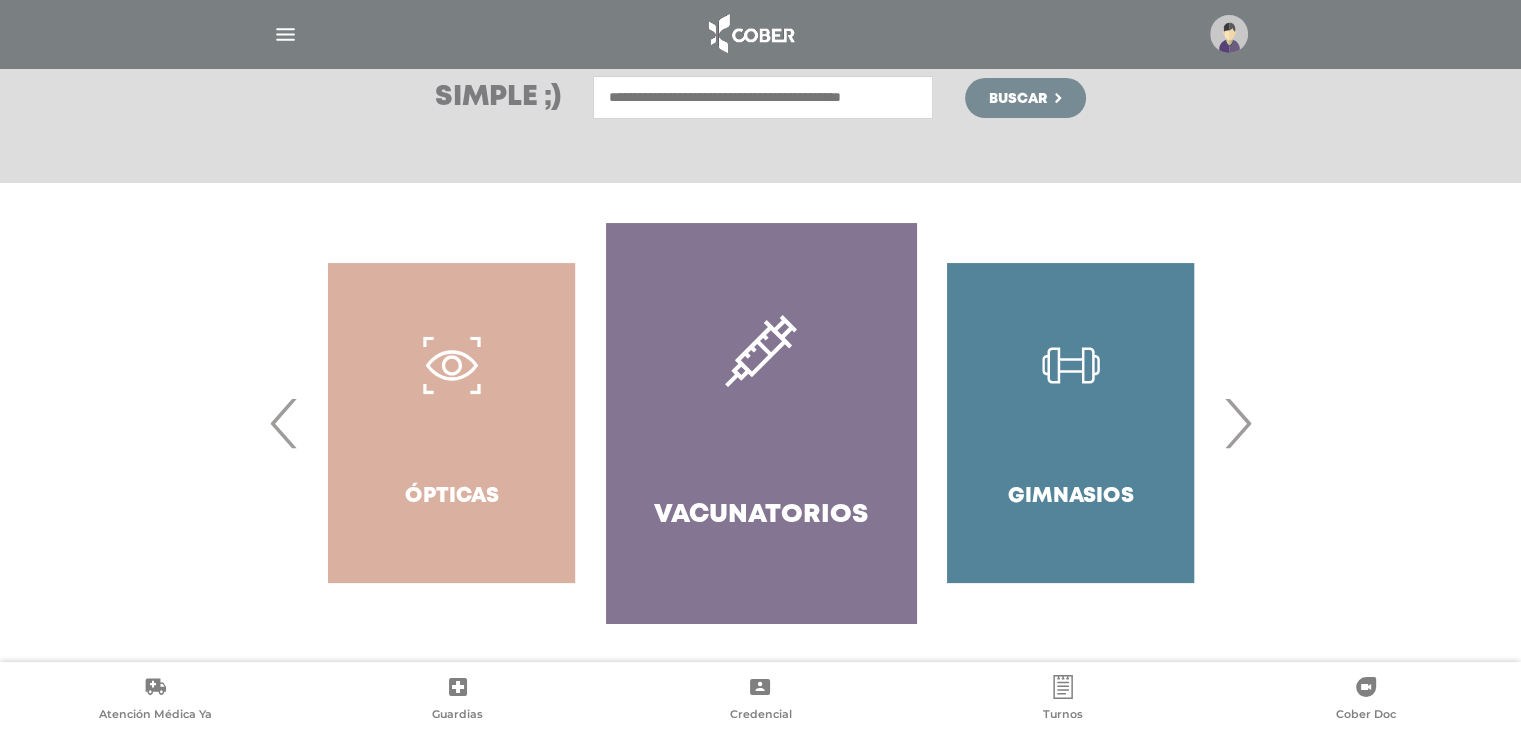 click on "›" at bounding box center (1237, 423) 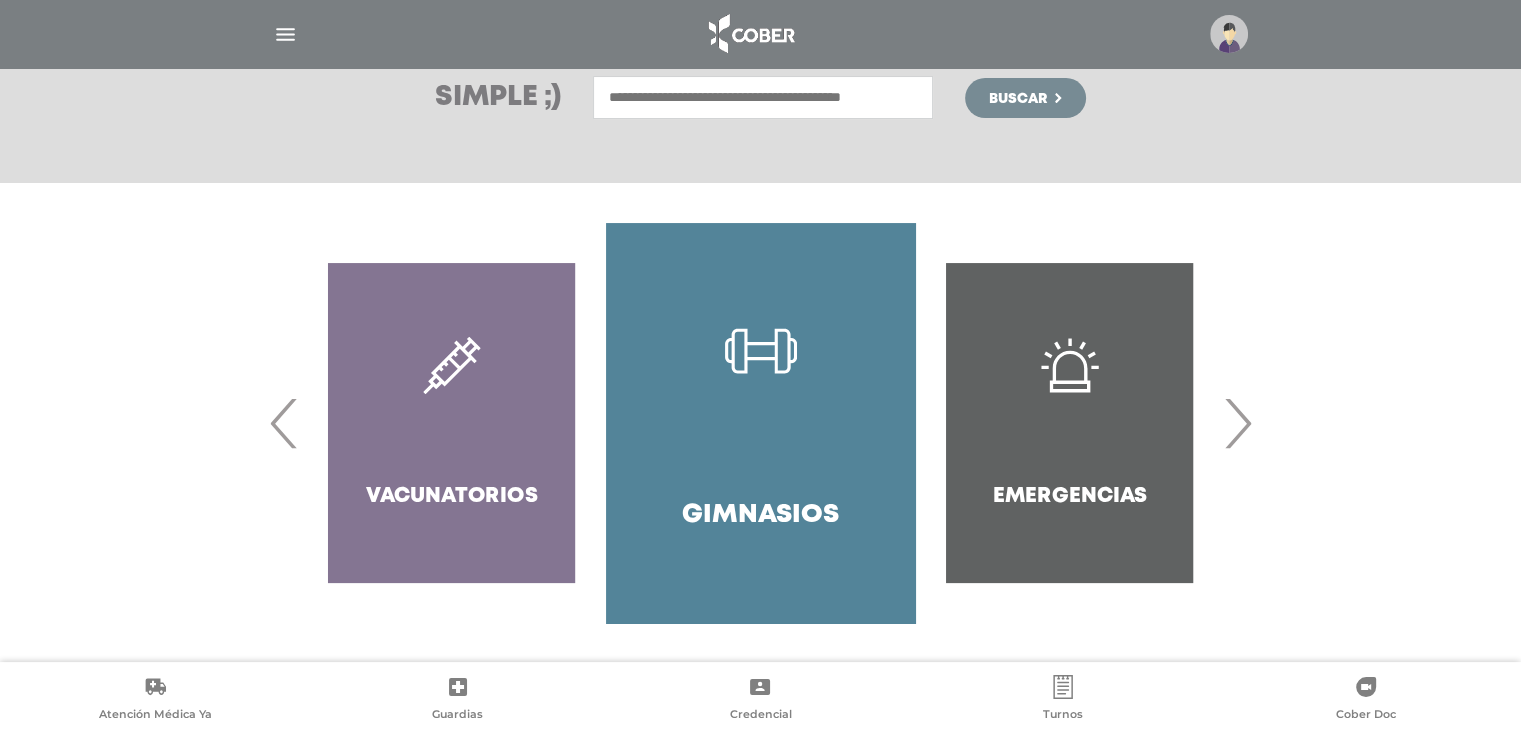 click on "›" at bounding box center [1237, 423] 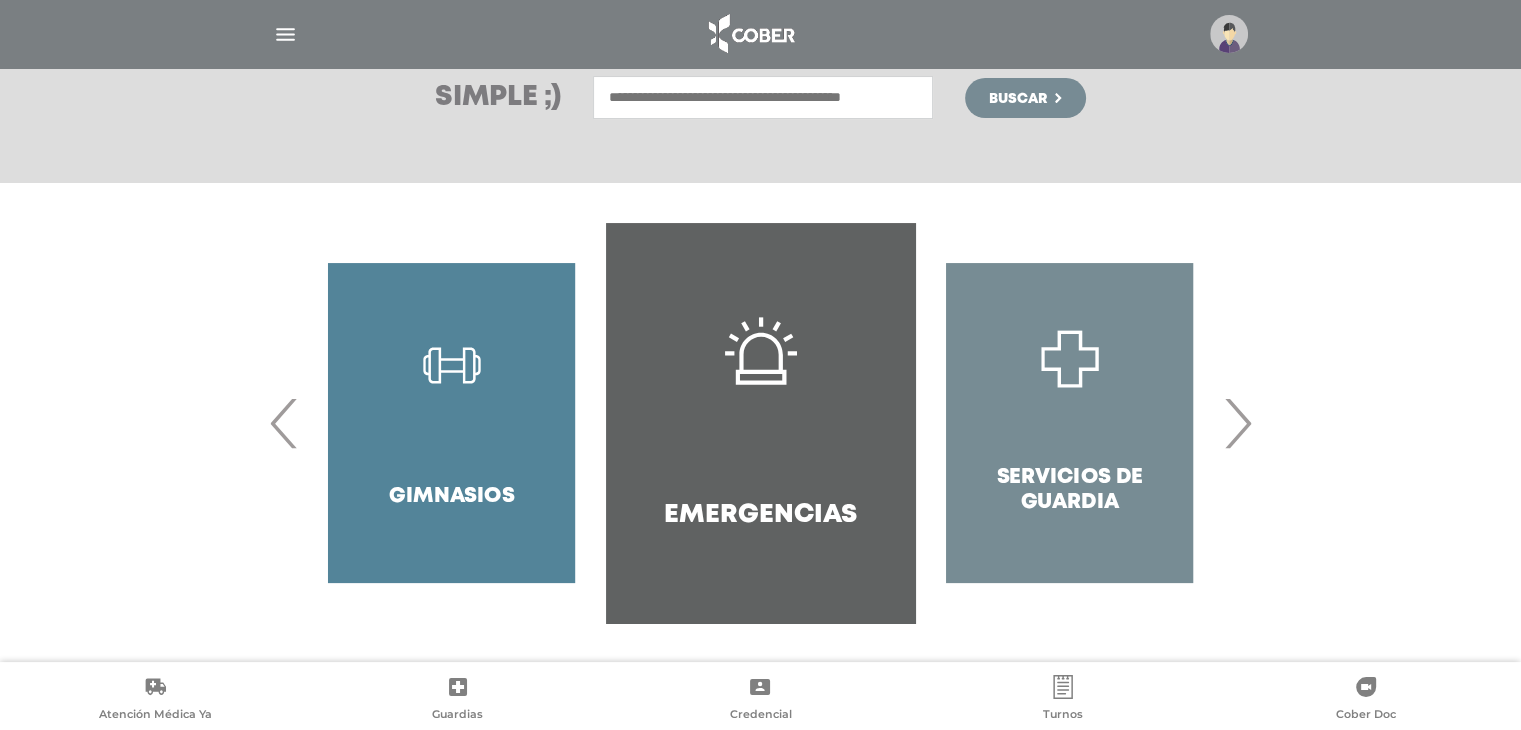 click on "›" at bounding box center (1237, 423) 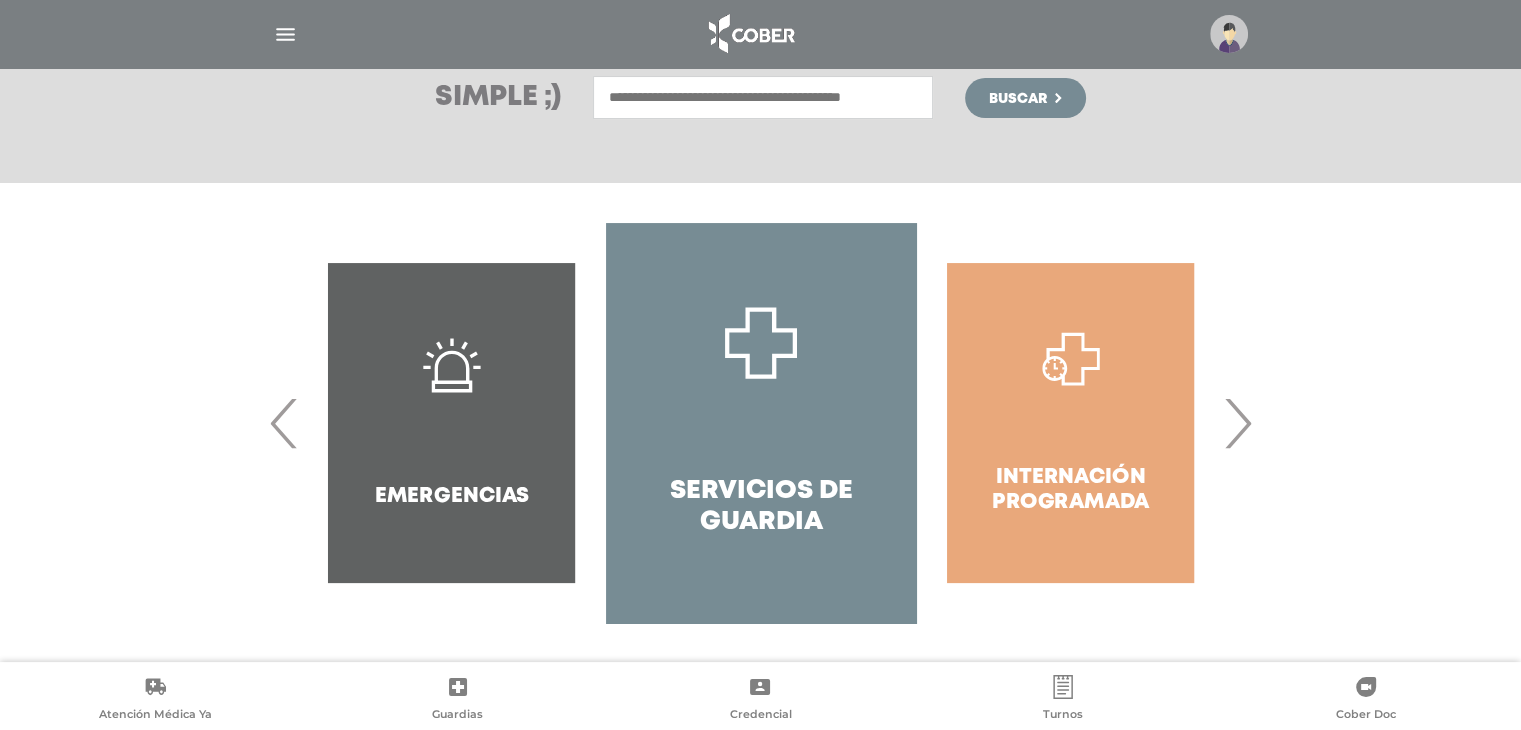 click on "›" at bounding box center (1237, 423) 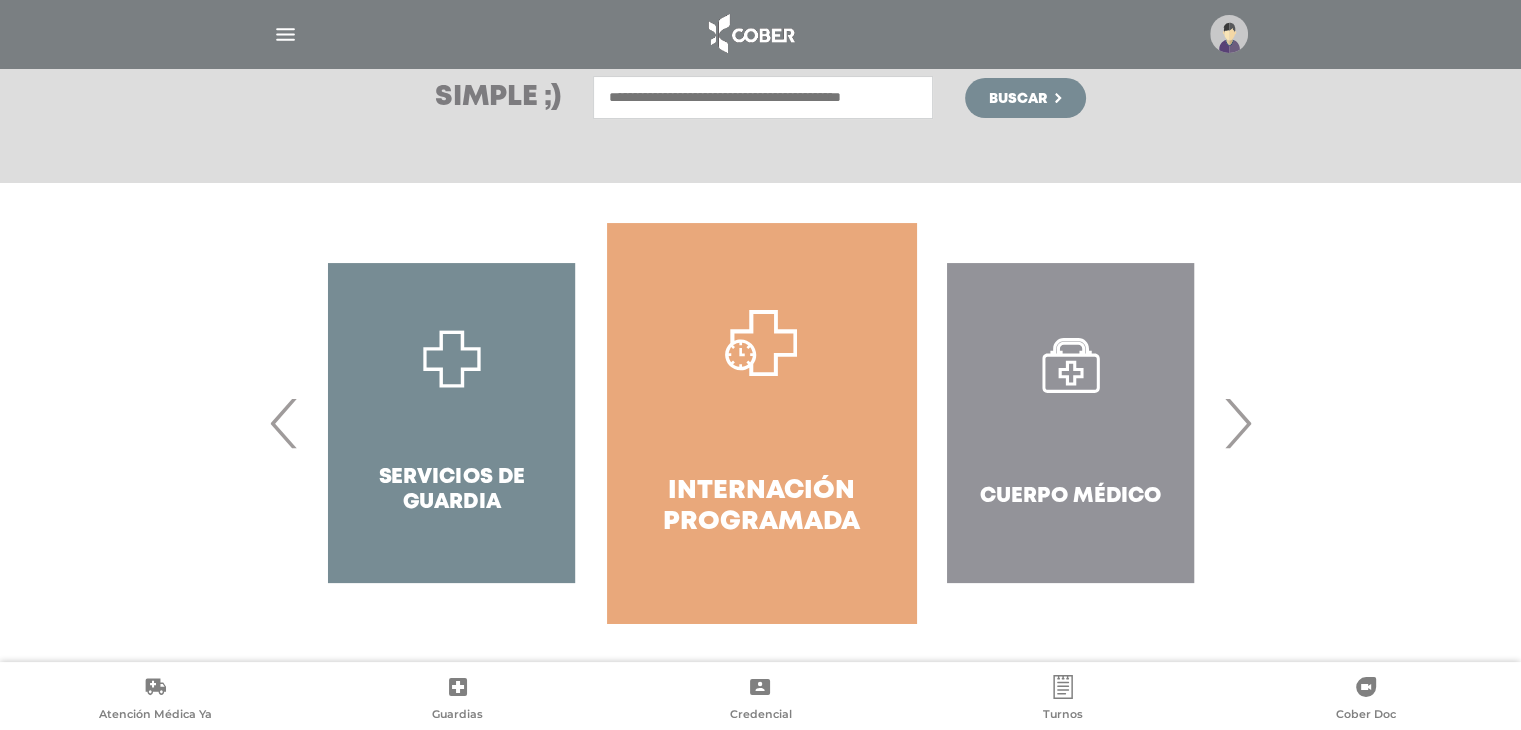 click on "Cuerpo Médico" at bounding box center (1070, 423) 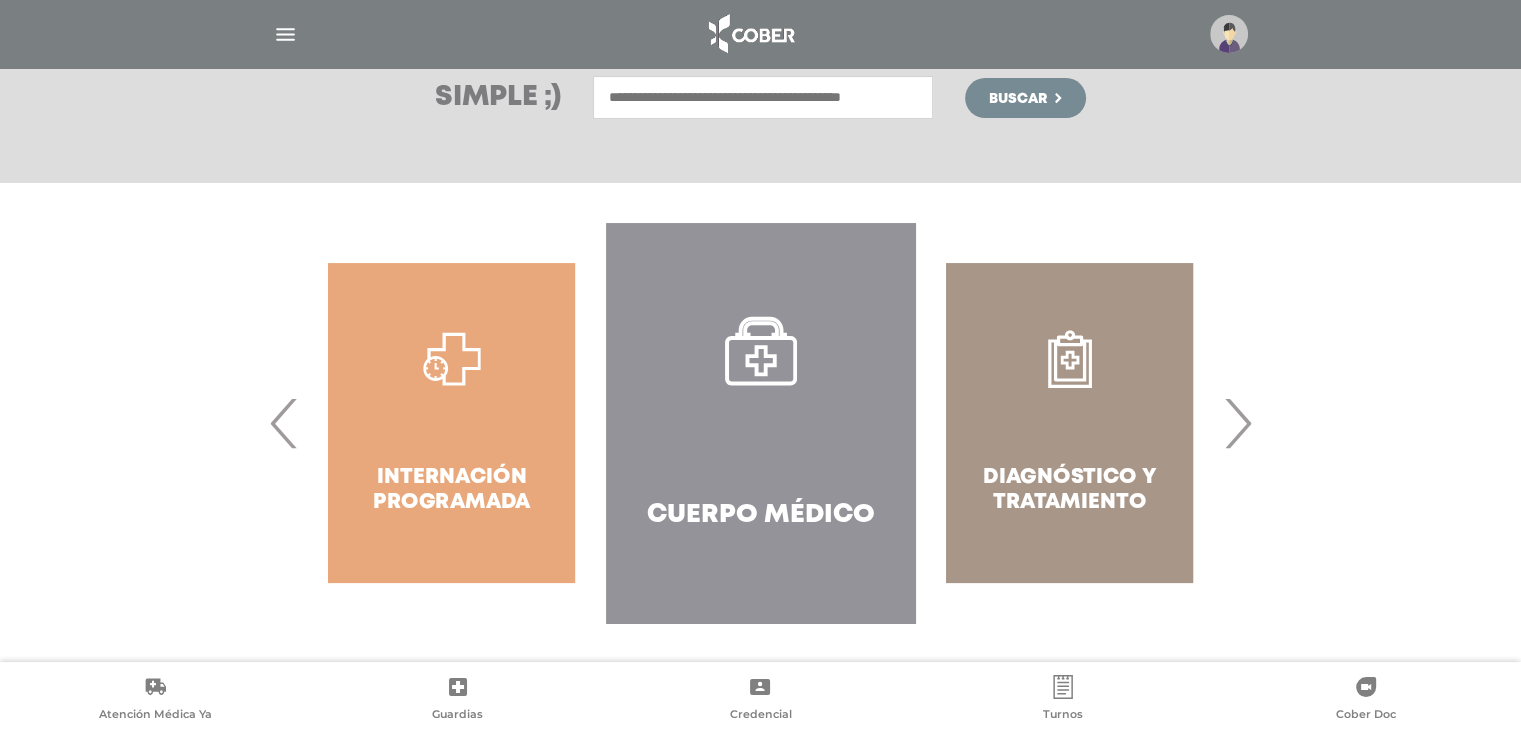 click on "Cuerpo Médico" at bounding box center (760, 423) 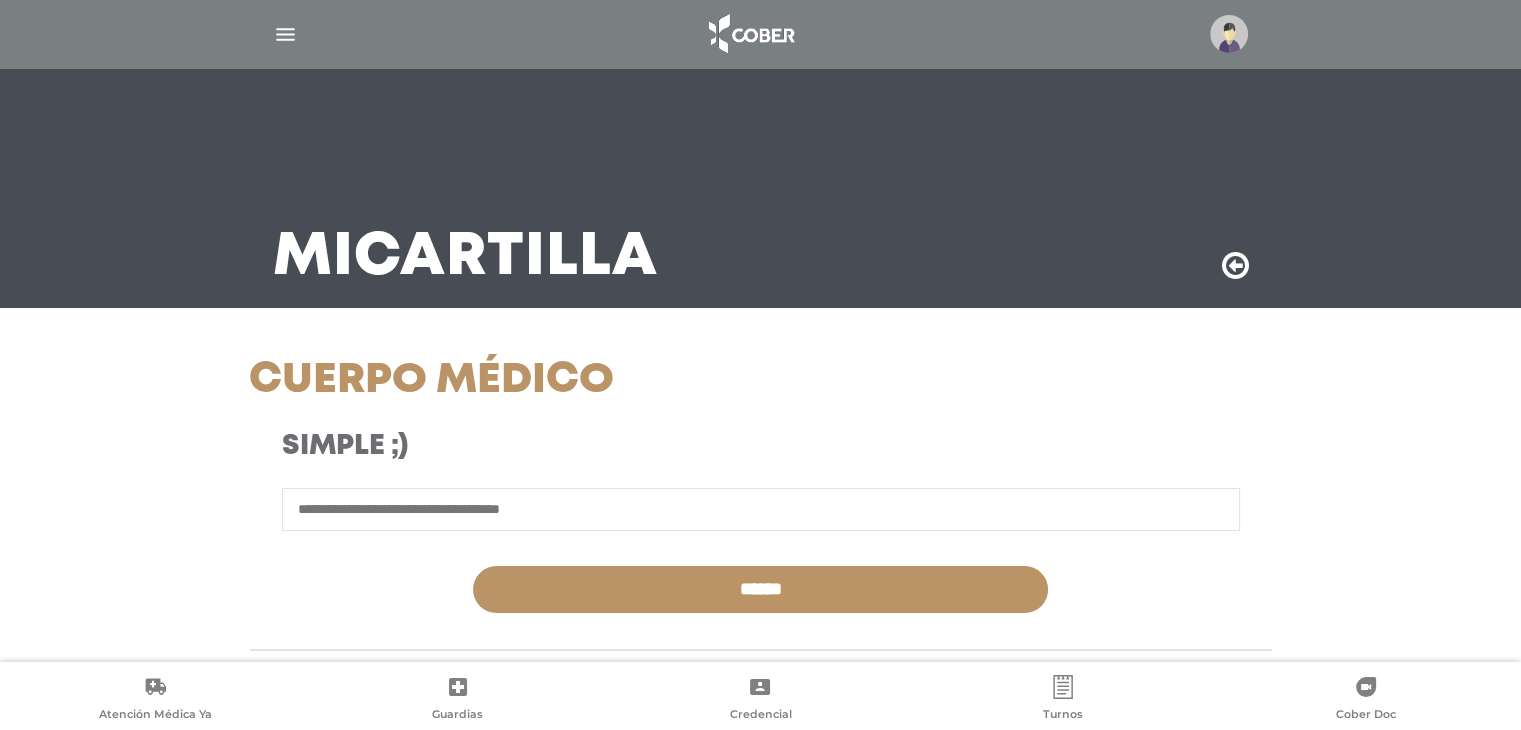 scroll, scrollTop: 100, scrollLeft: 0, axis: vertical 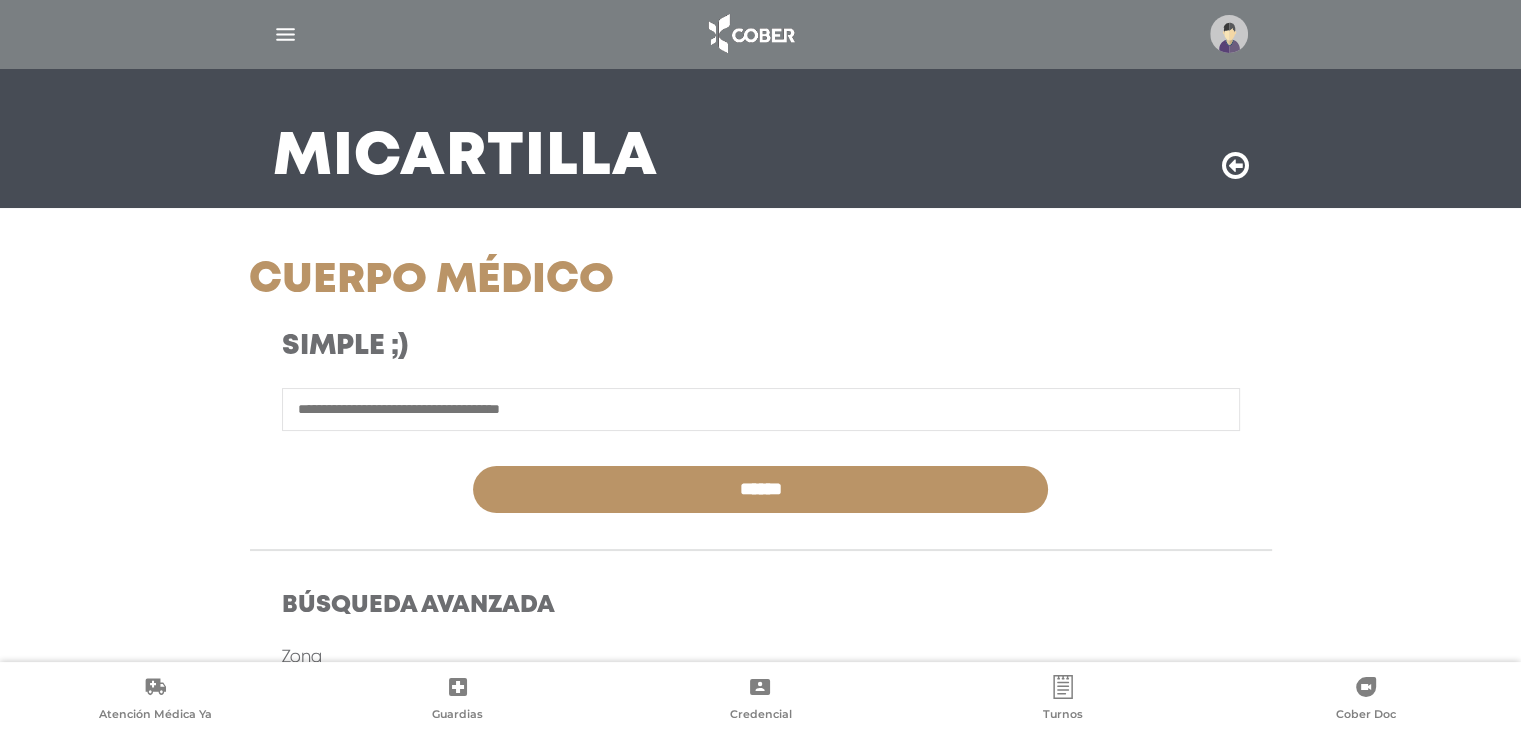 click at bounding box center (761, 409) 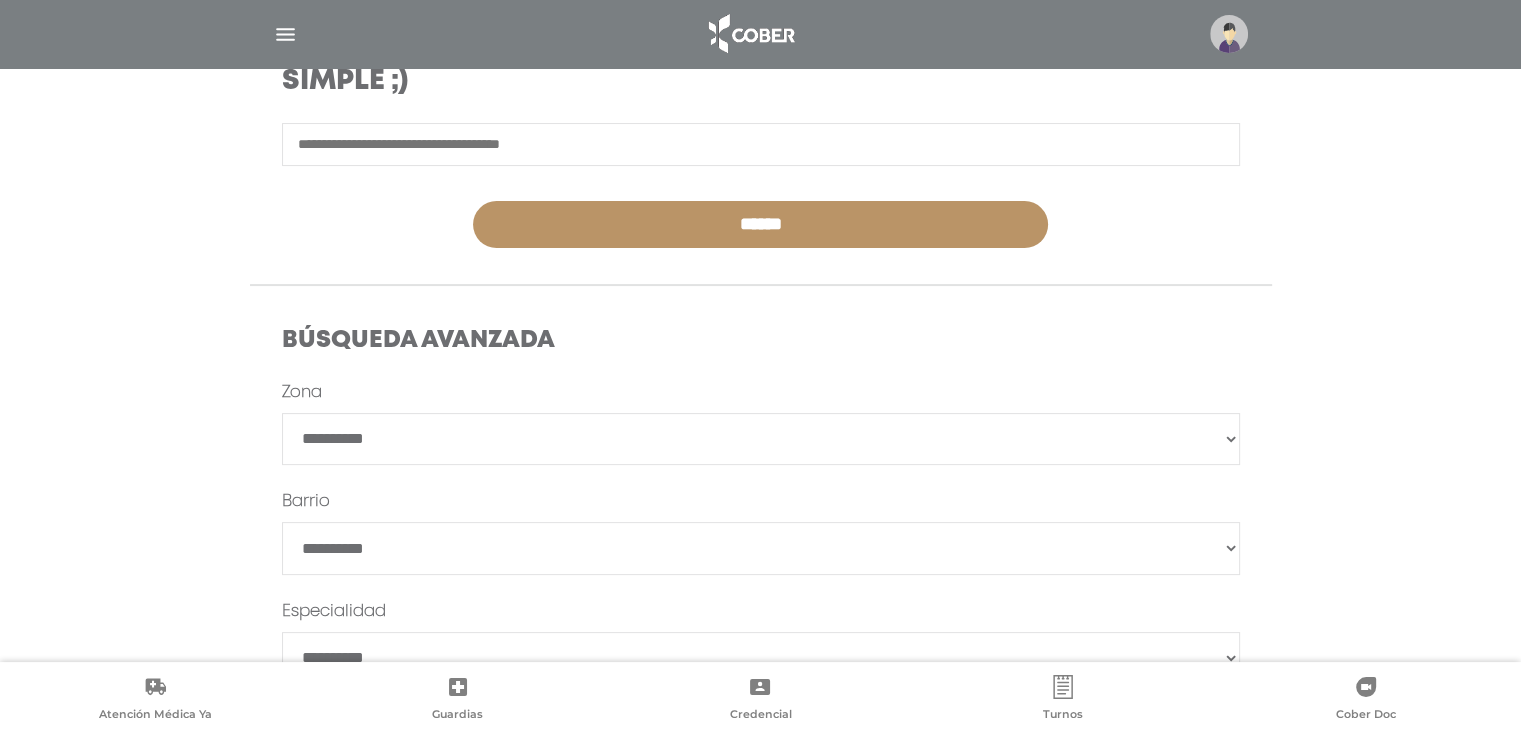 scroll, scrollTop: 400, scrollLeft: 0, axis: vertical 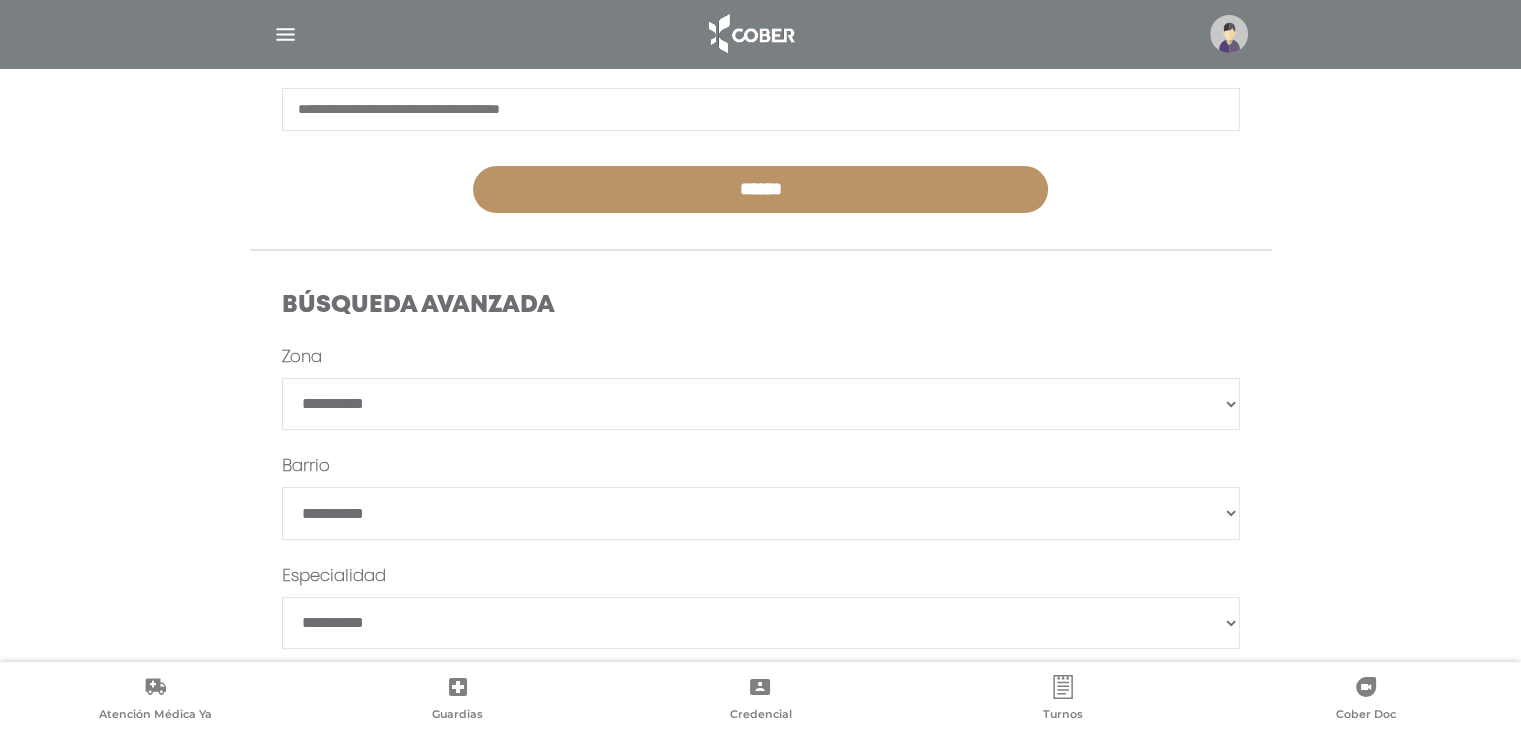 click on "**********" at bounding box center (761, 404) 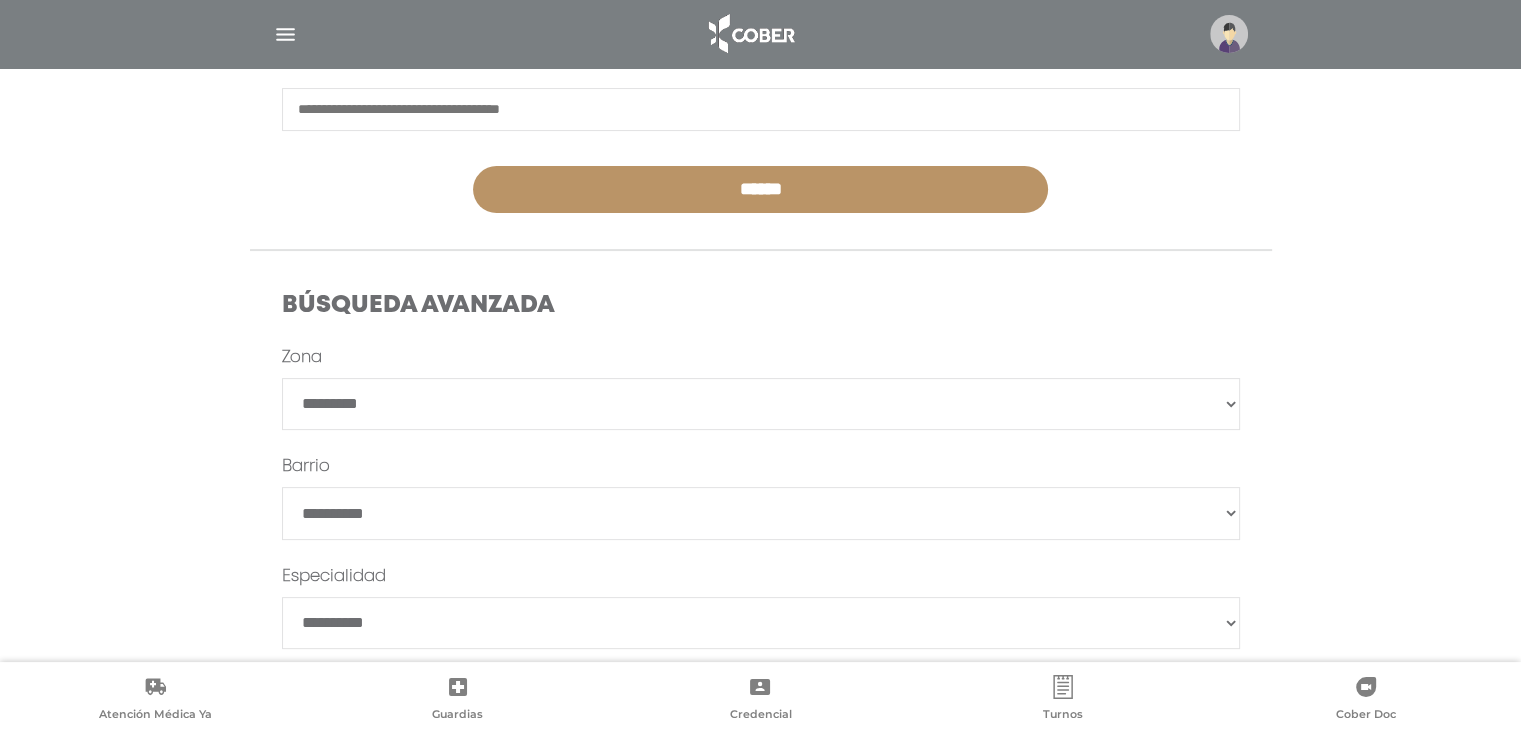 click on "**********" at bounding box center [761, 404] 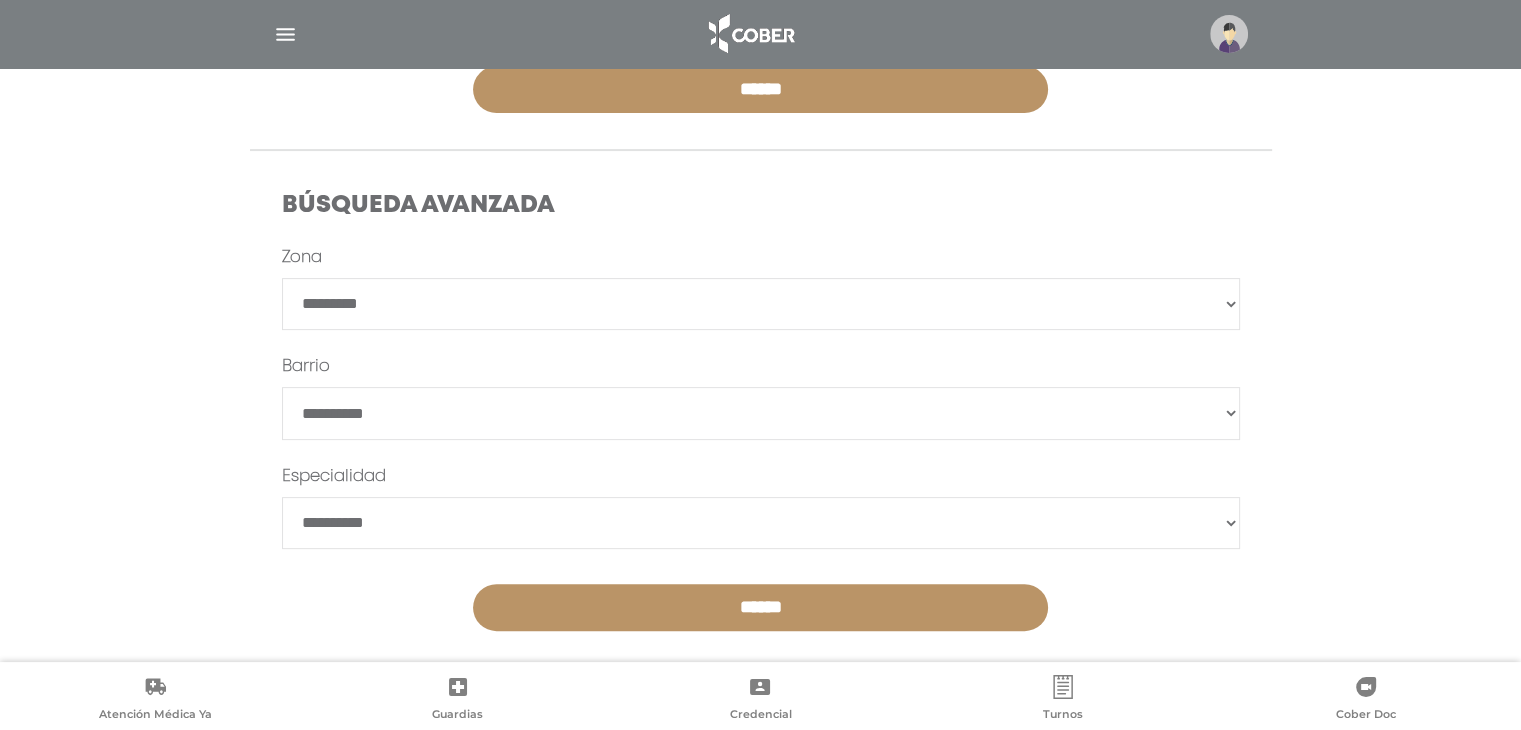 click on "**********" at bounding box center [761, 523] 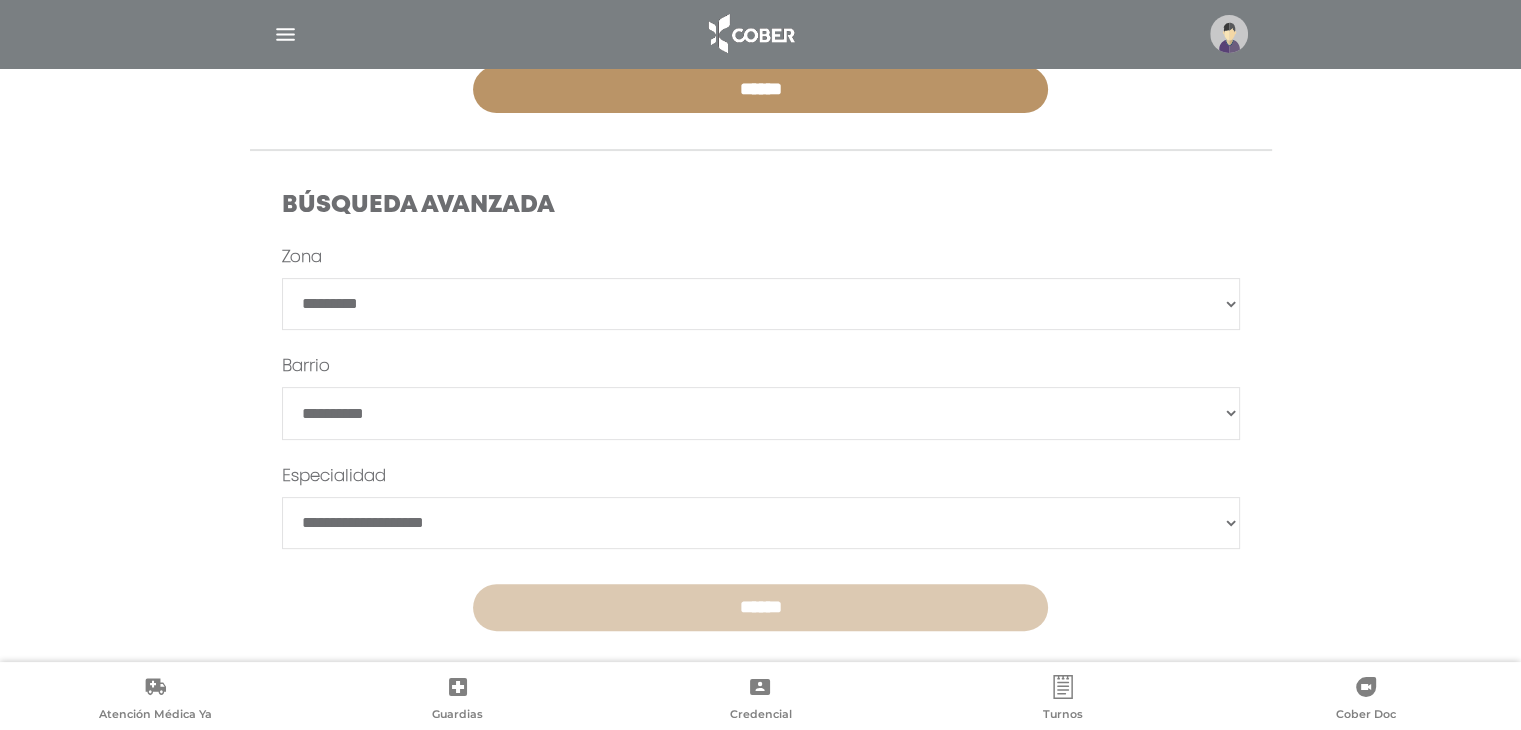 click on "******" at bounding box center (760, 607) 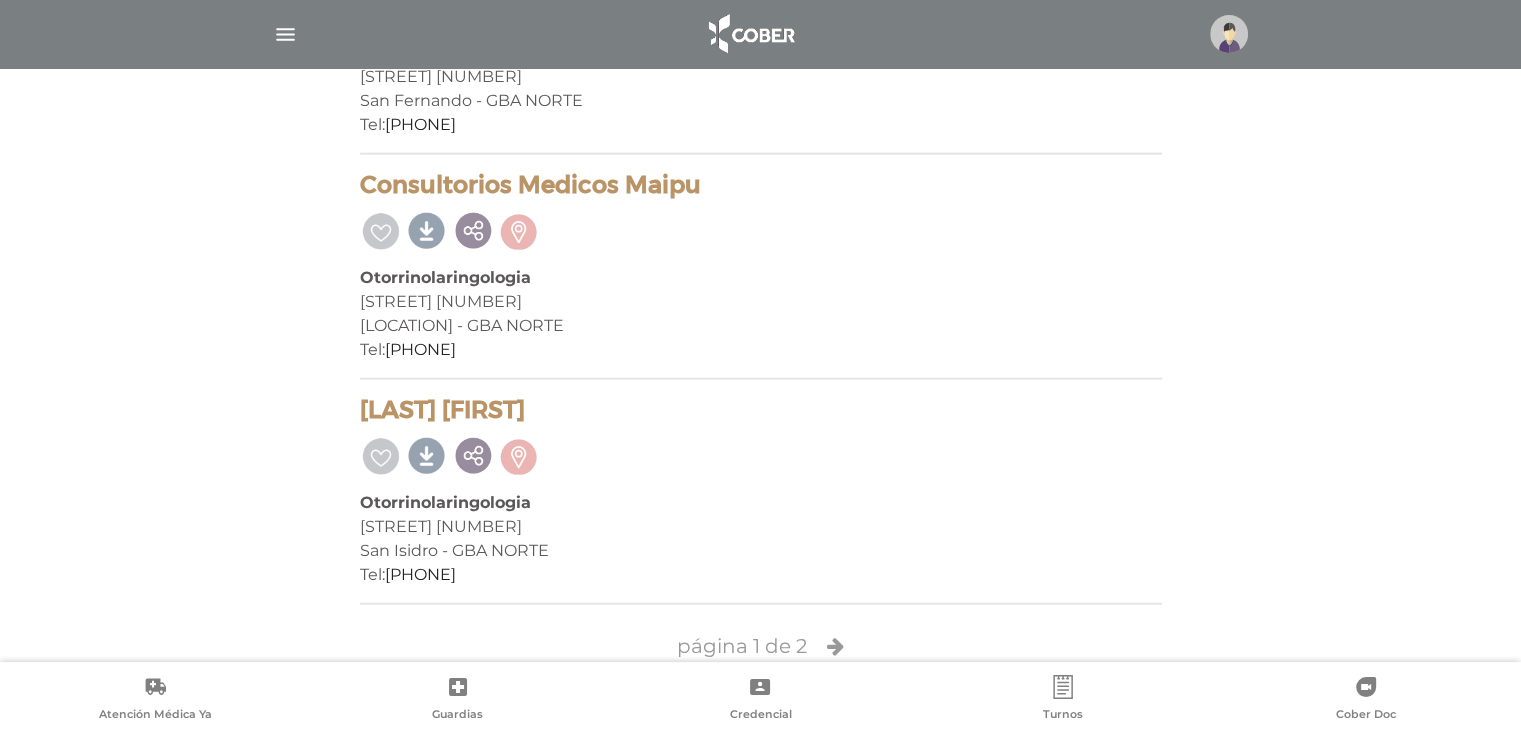 scroll, scrollTop: 4673, scrollLeft: 0, axis: vertical 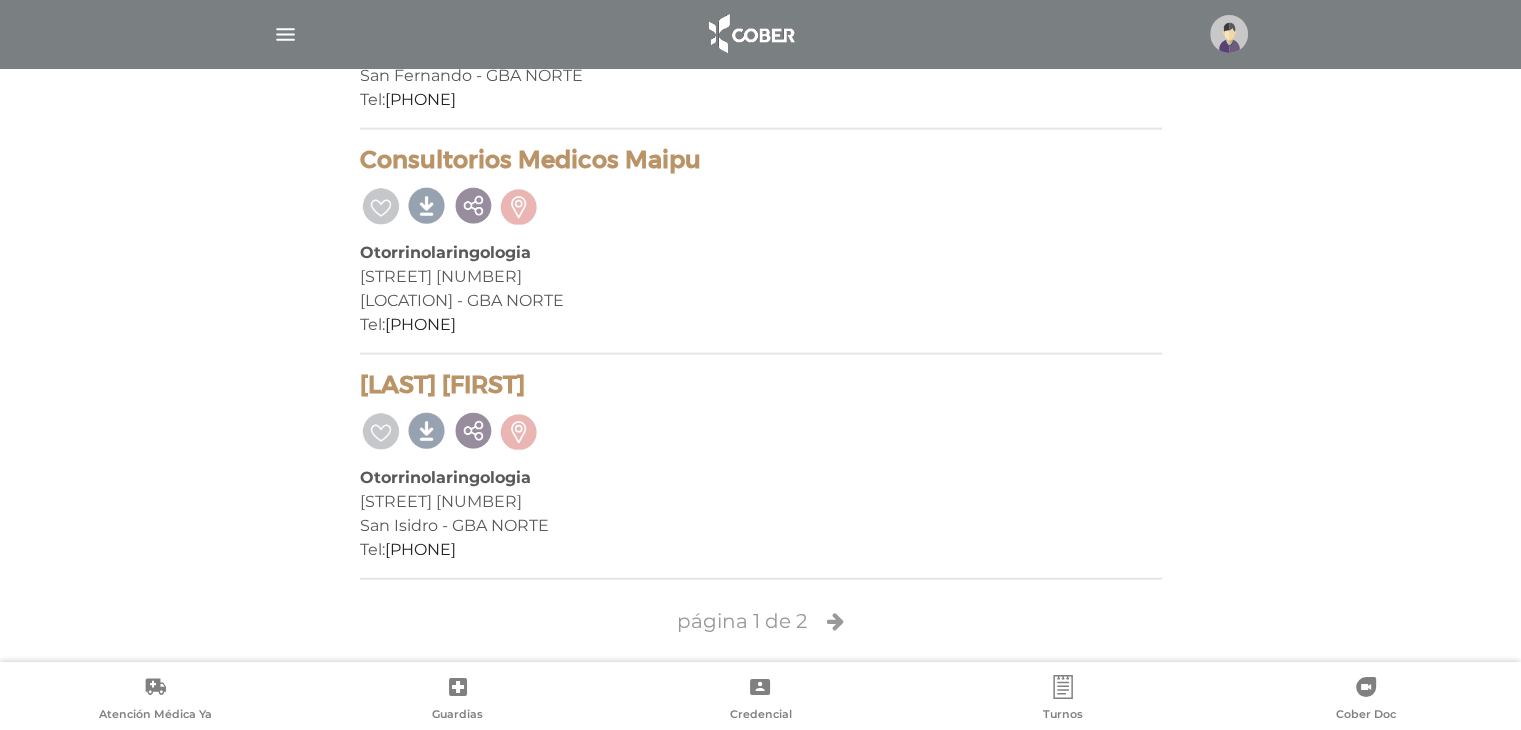click on "página 1 de 2" at bounding box center [761, 621] 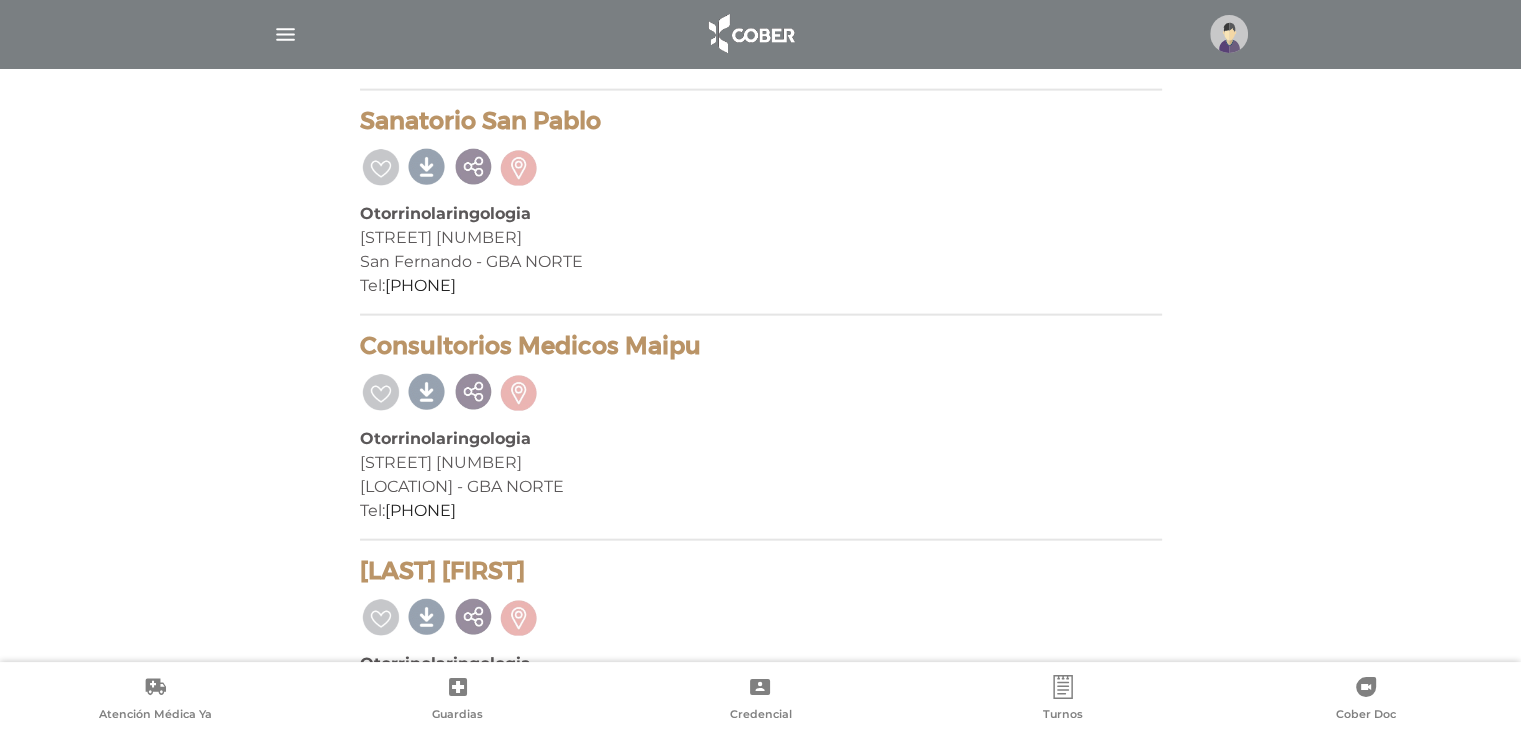 scroll, scrollTop: 4673, scrollLeft: 0, axis: vertical 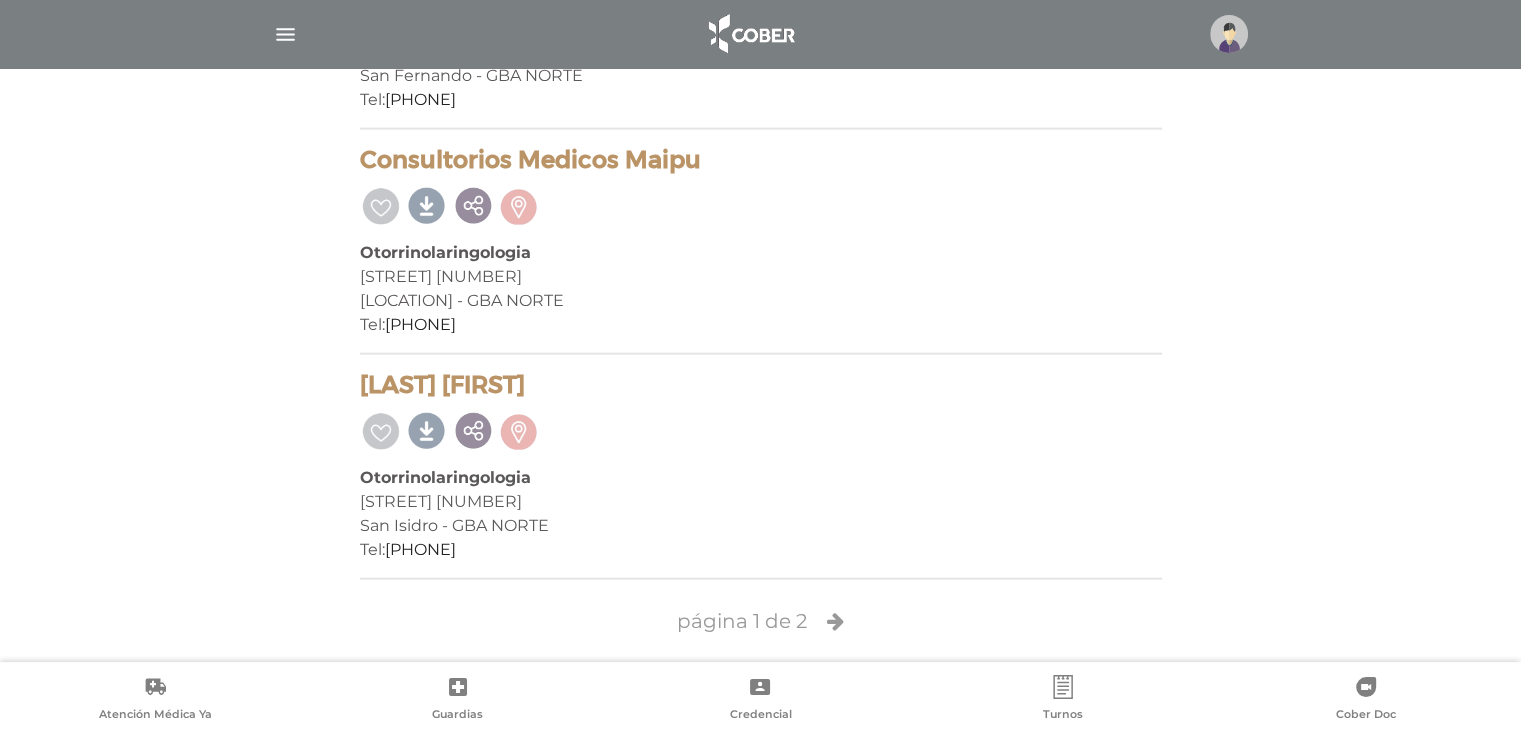 click at bounding box center [835, 621] 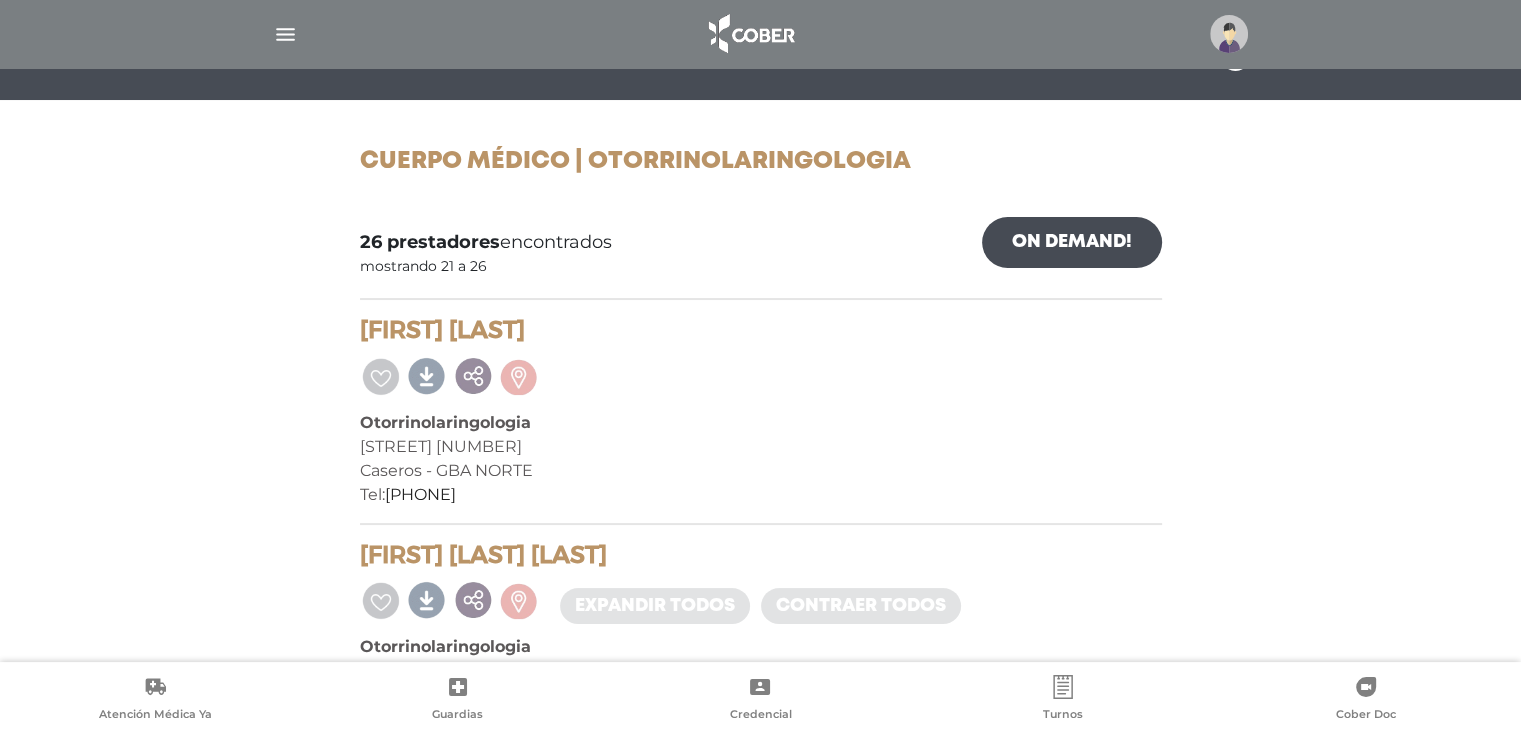 scroll, scrollTop: 0, scrollLeft: 0, axis: both 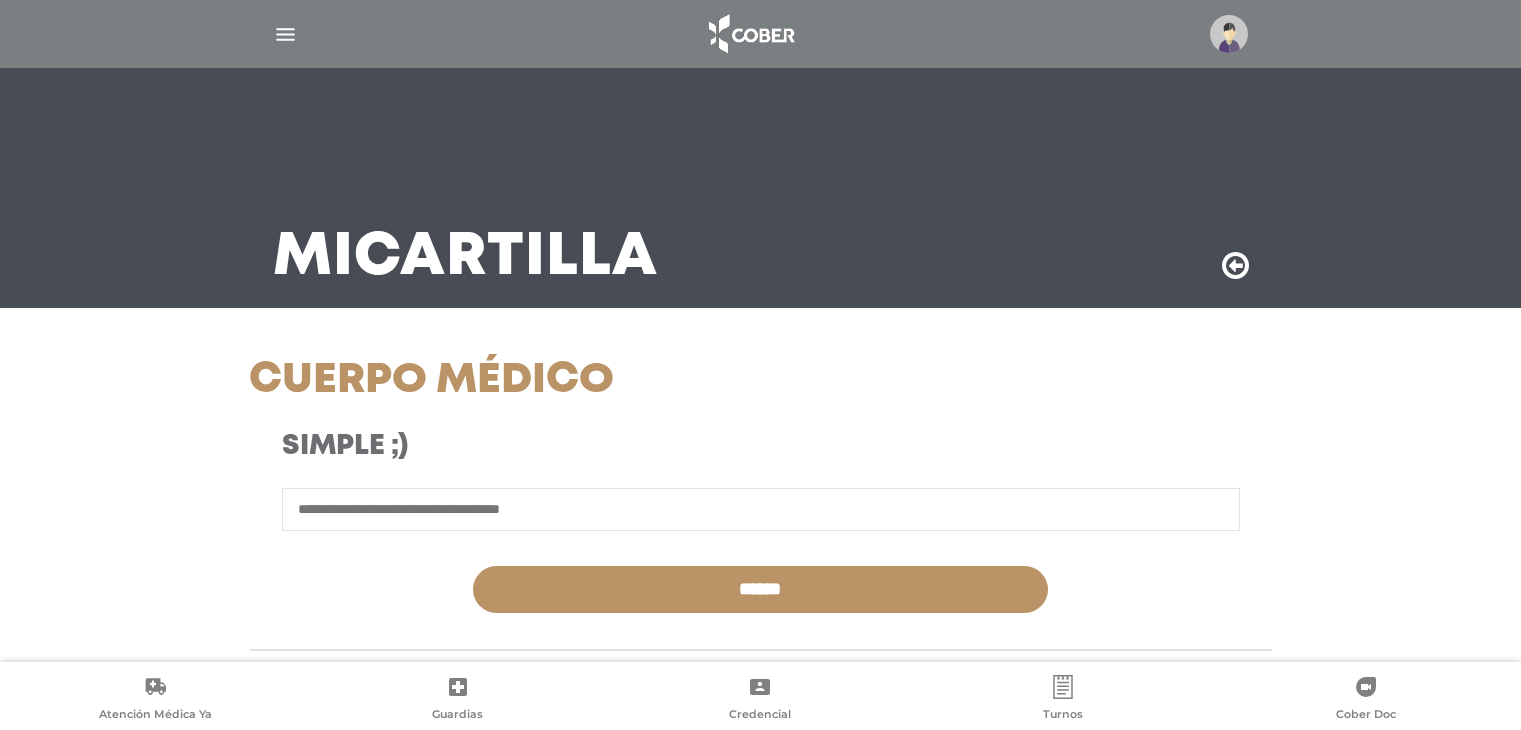 select on "*********" 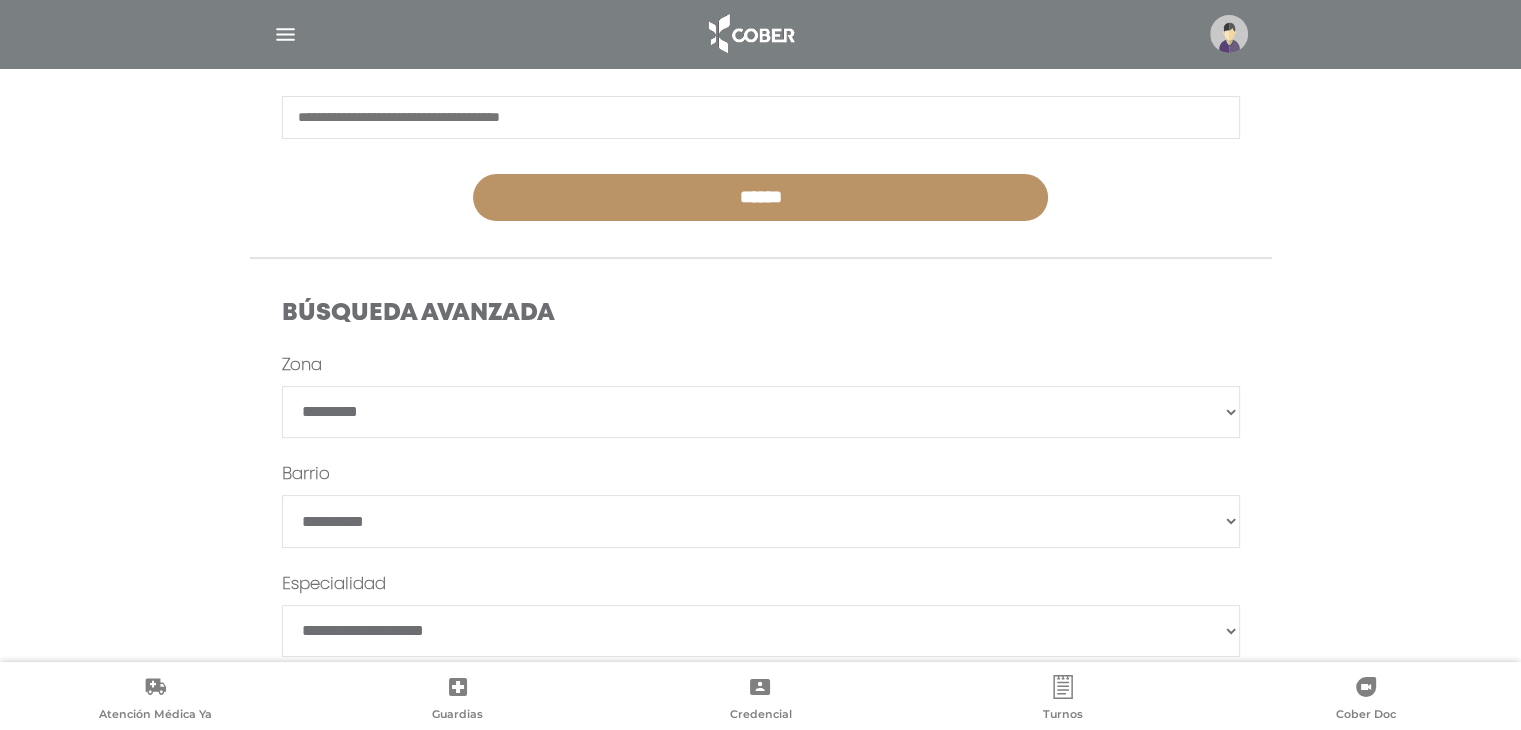 scroll, scrollTop: 500, scrollLeft: 0, axis: vertical 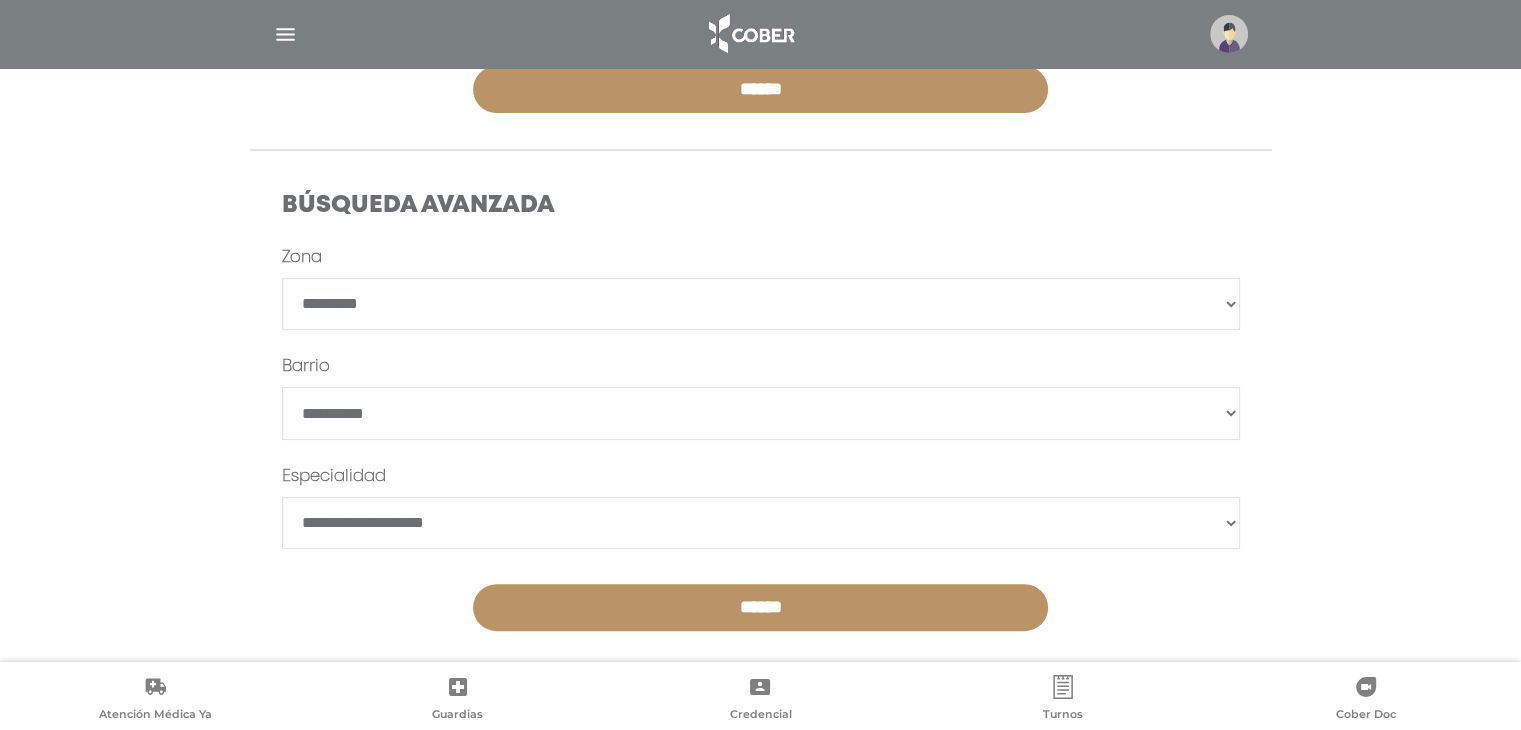 click on "**********" at bounding box center (761, 413) 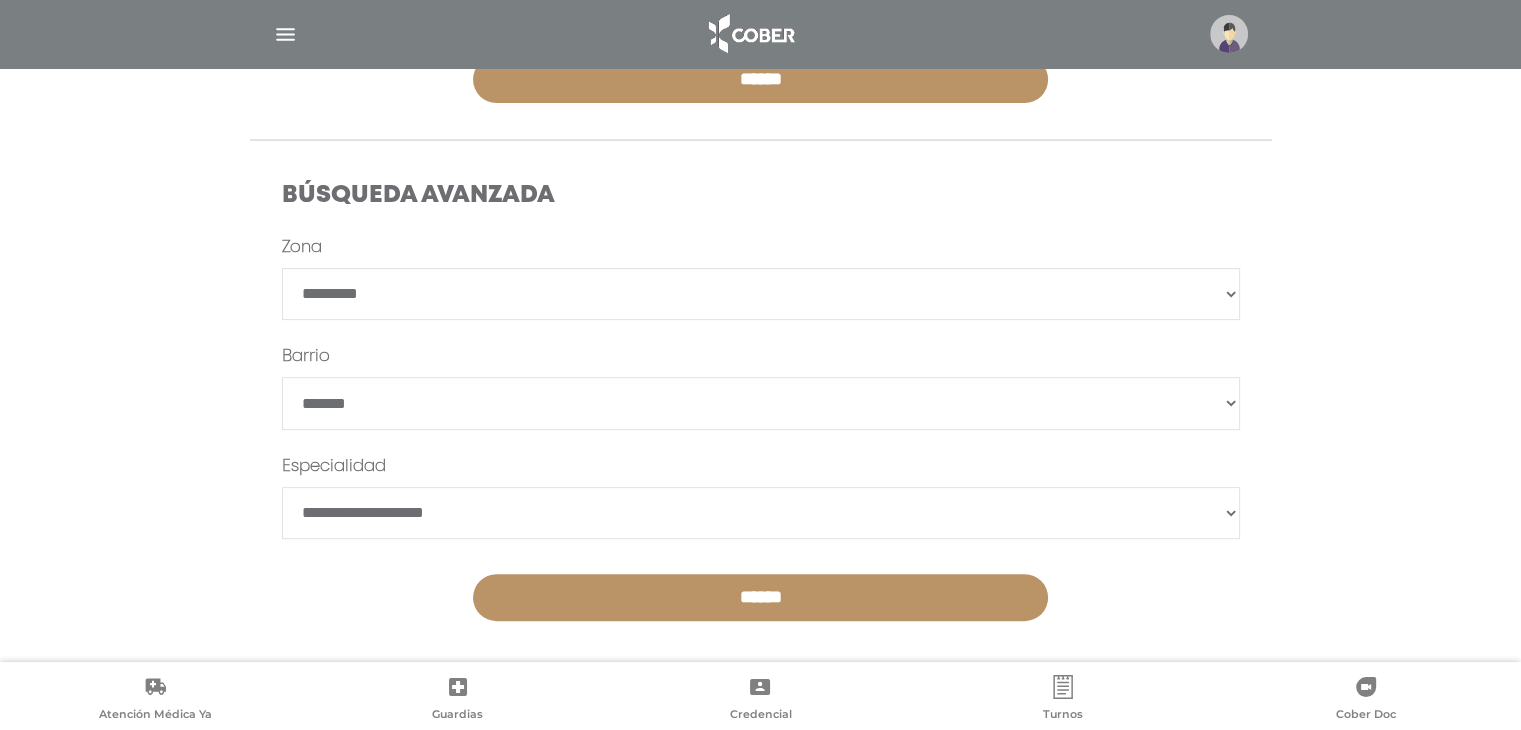 scroll, scrollTop: 520, scrollLeft: 0, axis: vertical 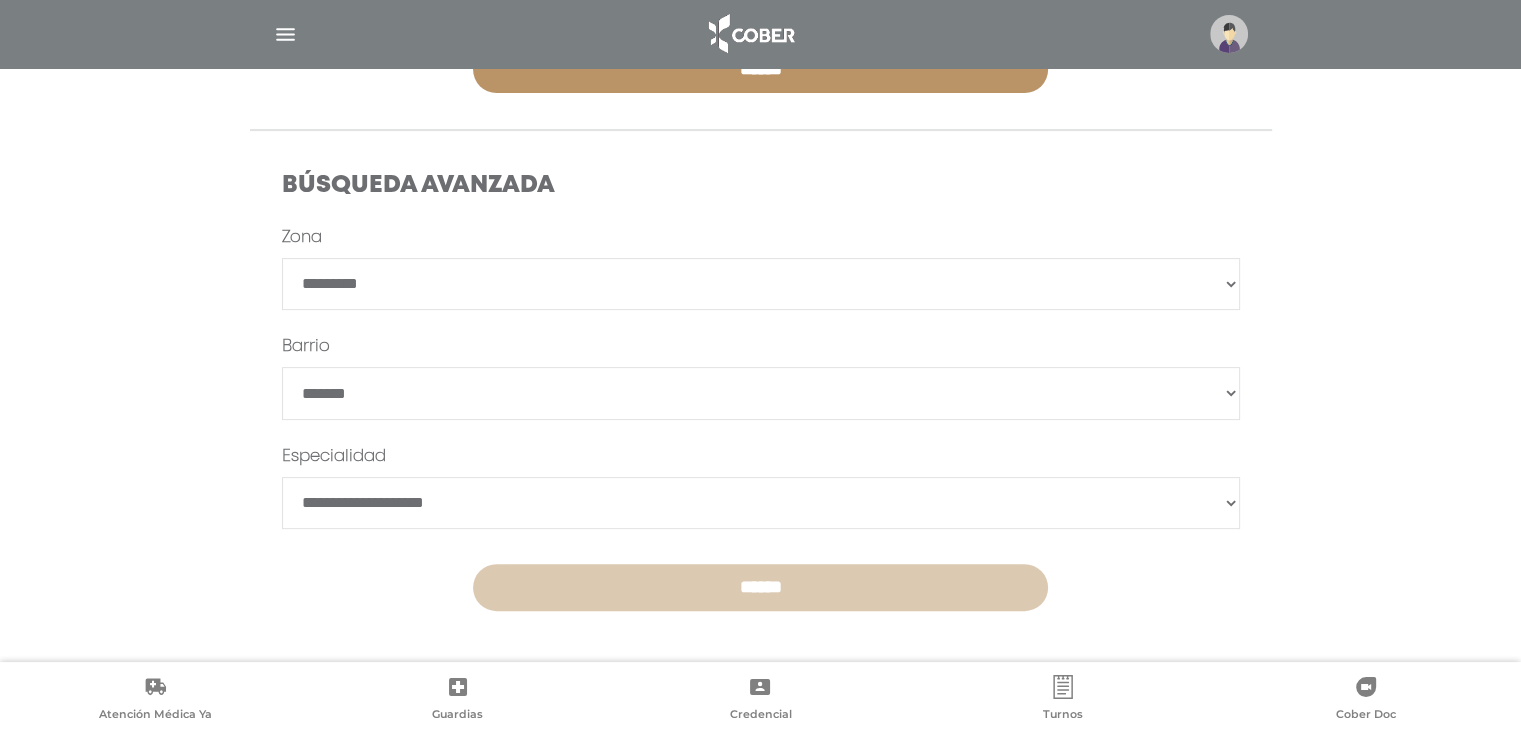 click on "******" at bounding box center [760, 587] 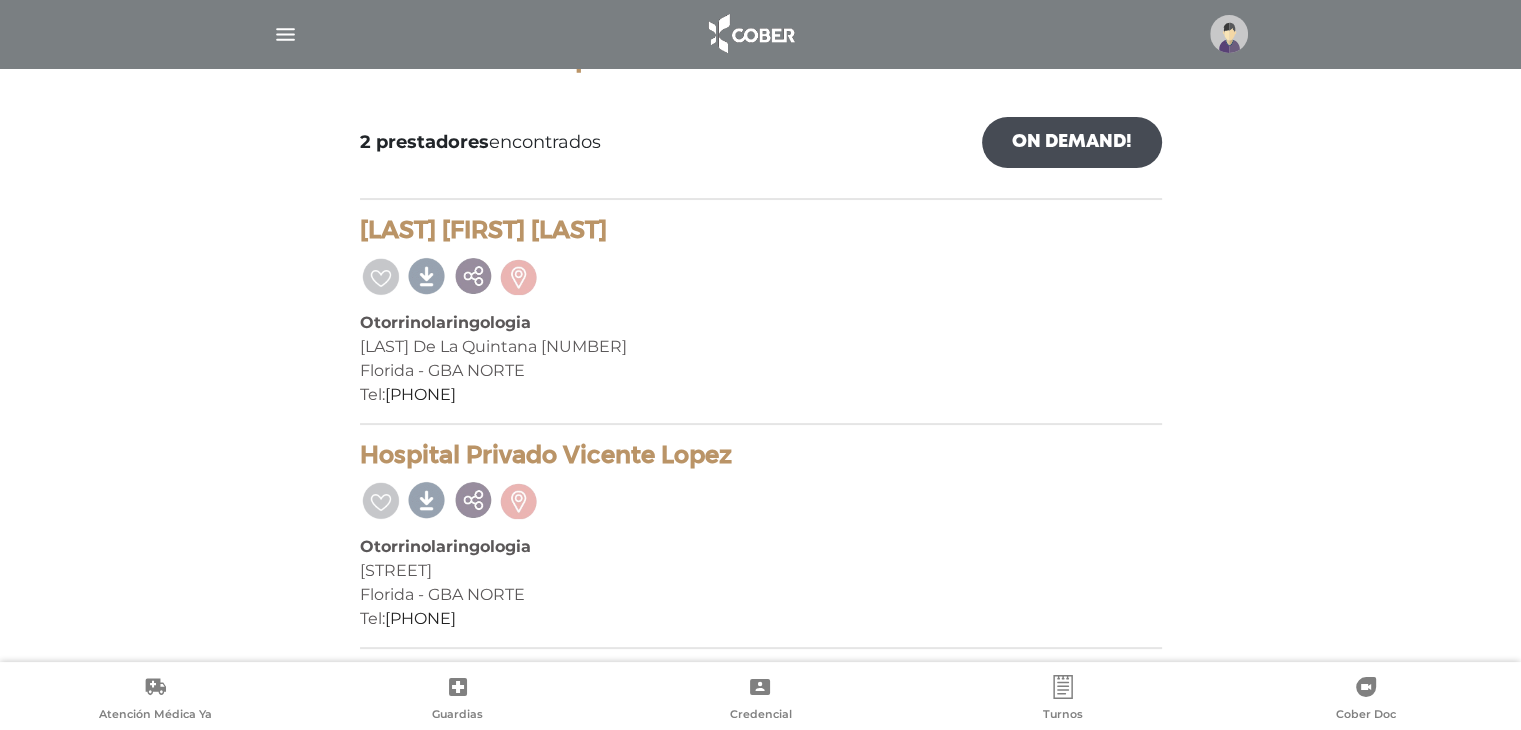 scroll, scrollTop: 310, scrollLeft: 0, axis: vertical 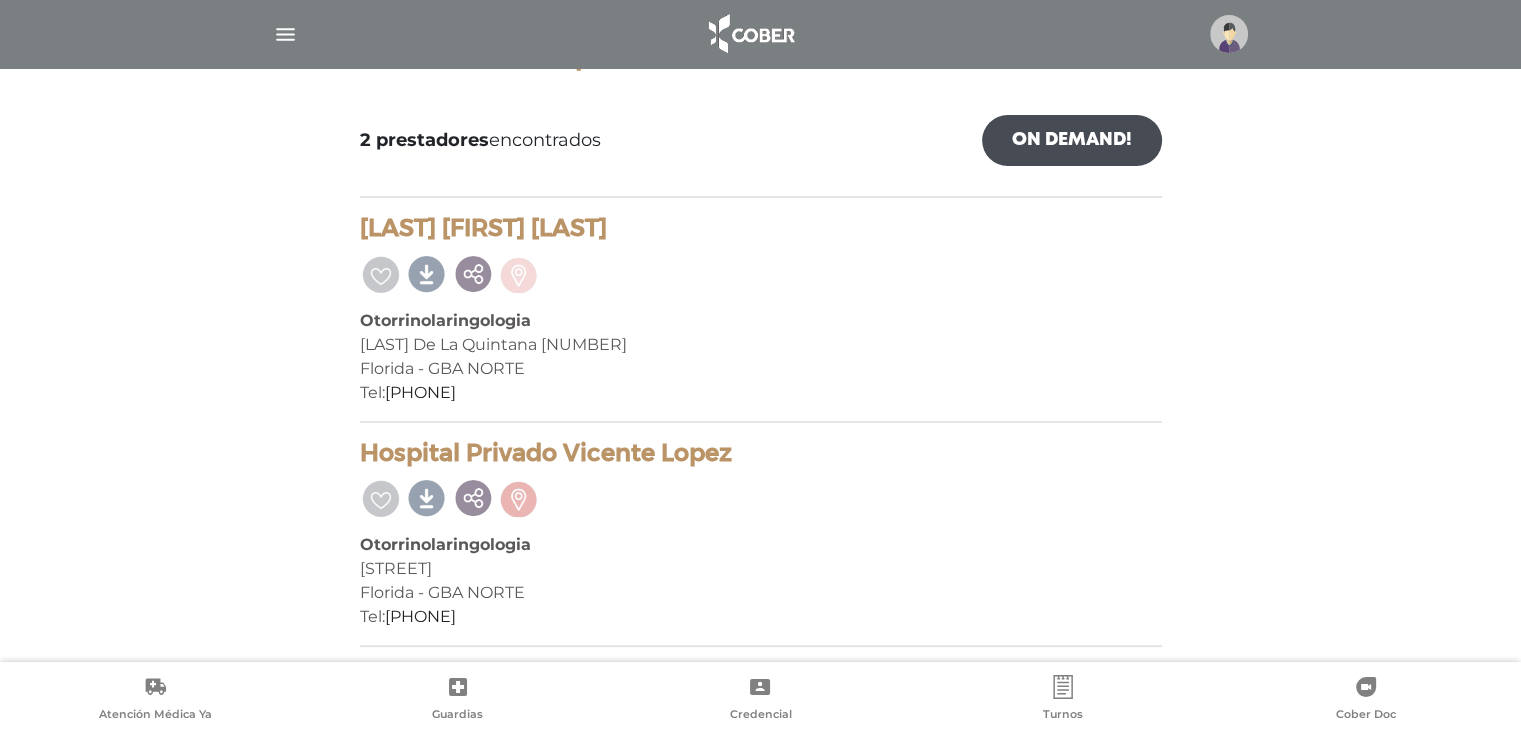 click at bounding box center (519, 272) 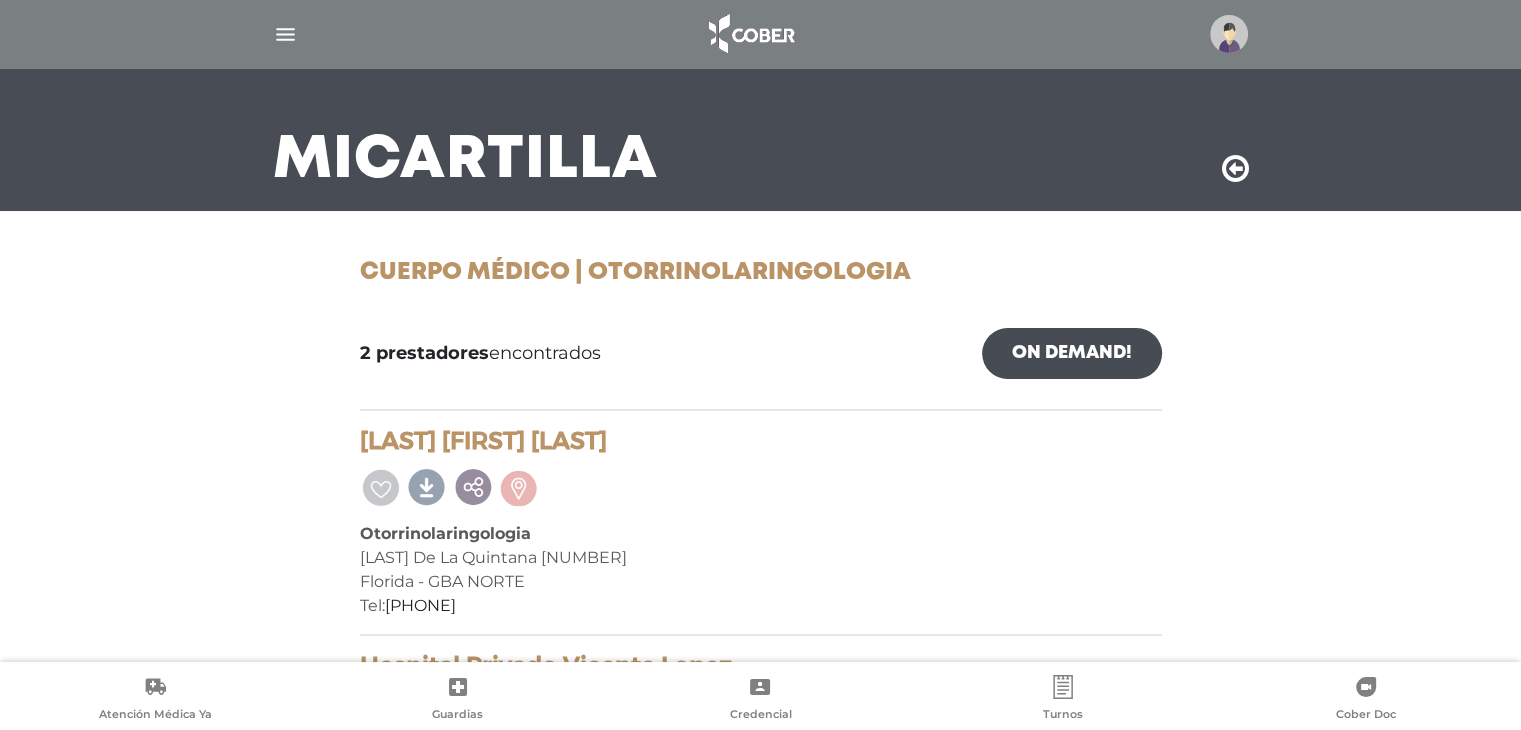 scroll, scrollTop: 0, scrollLeft: 0, axis: both 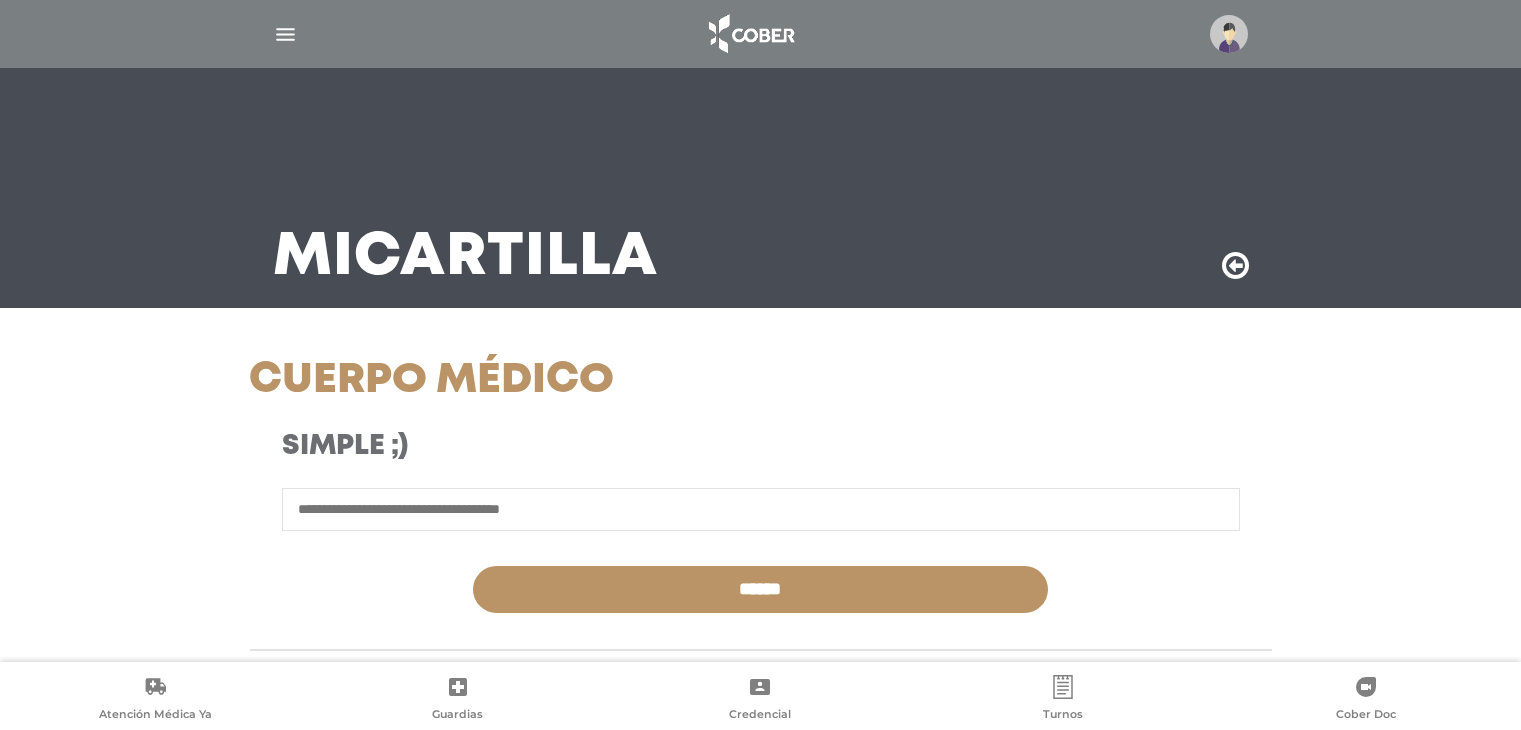 select on "*********" 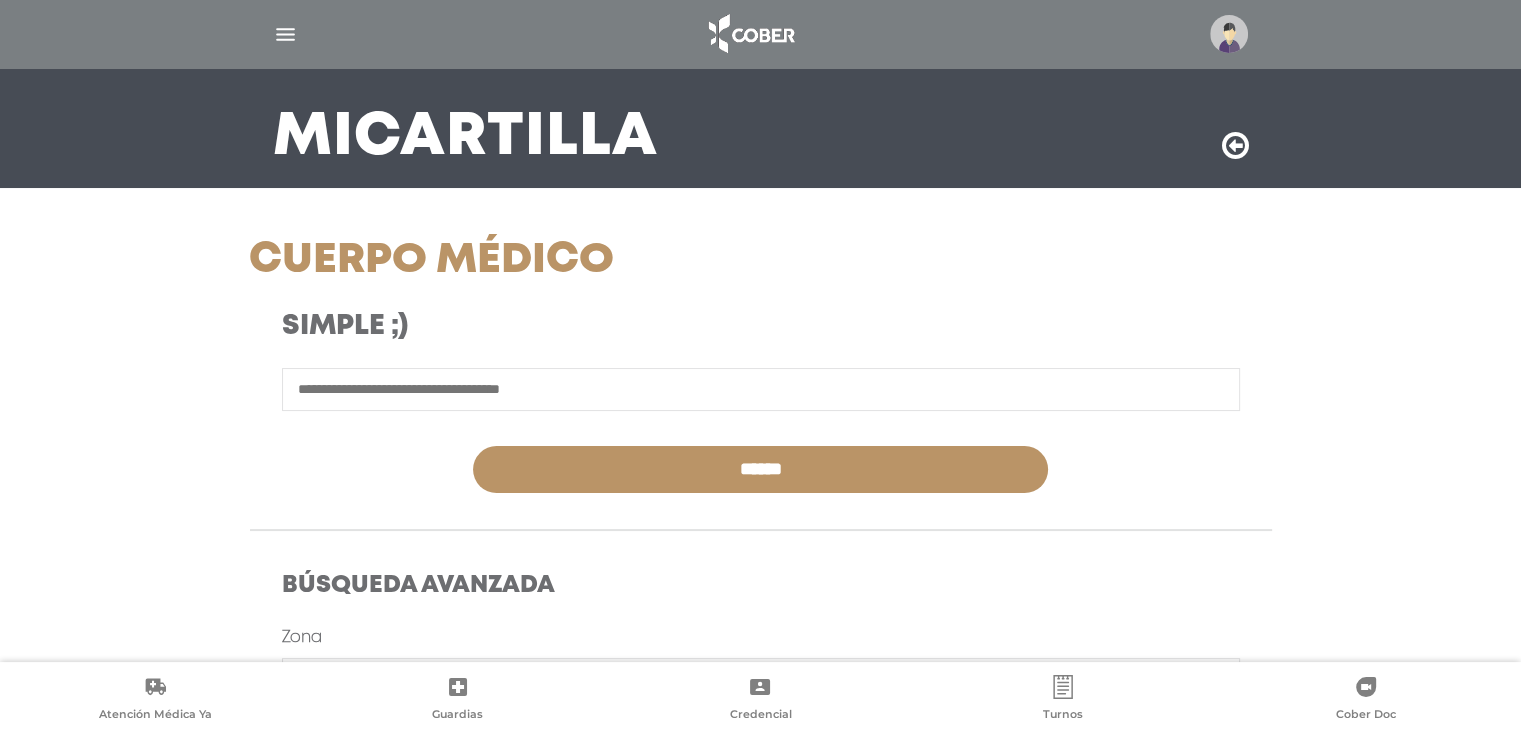 scroll, scrollTop: 120, scrollLeft: 0, axis: vertical 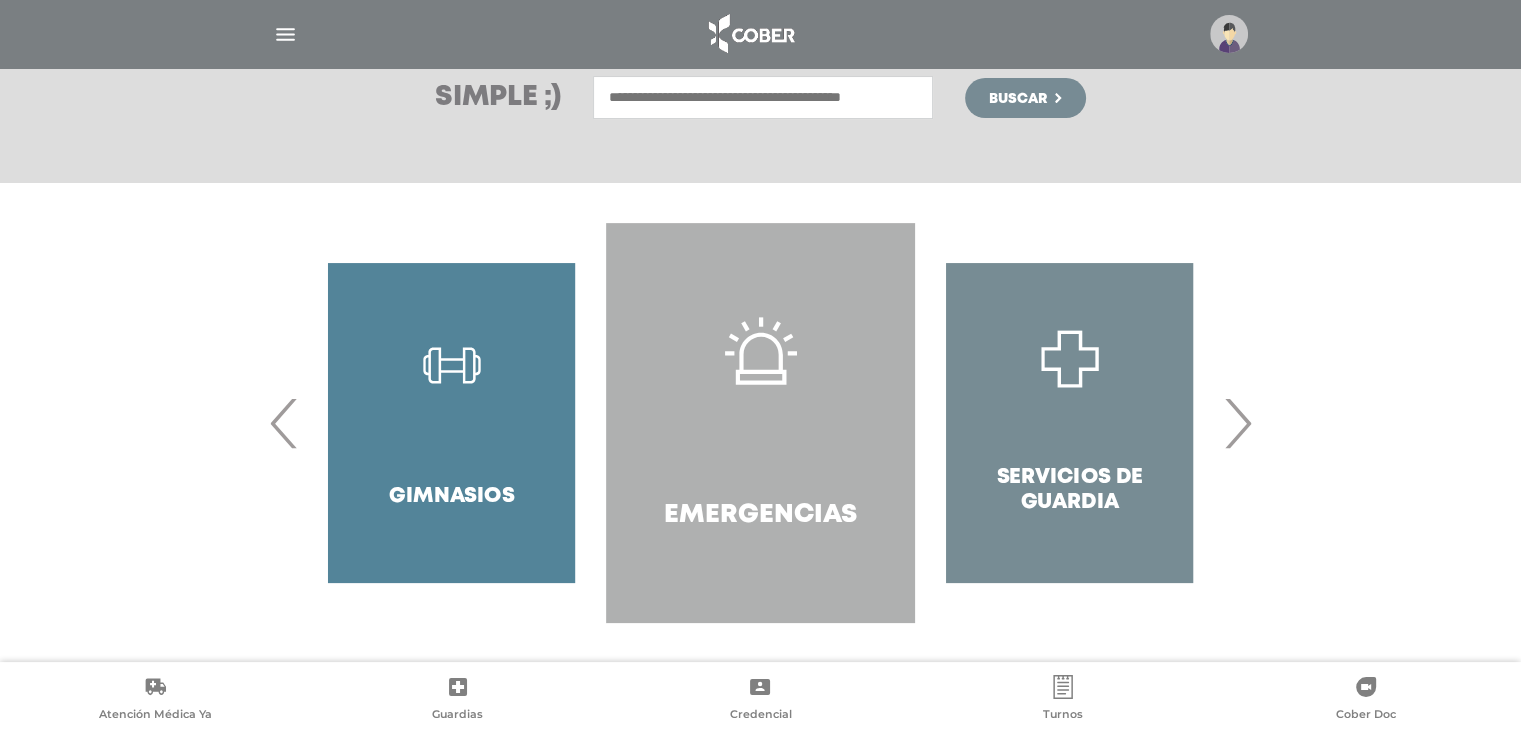 click 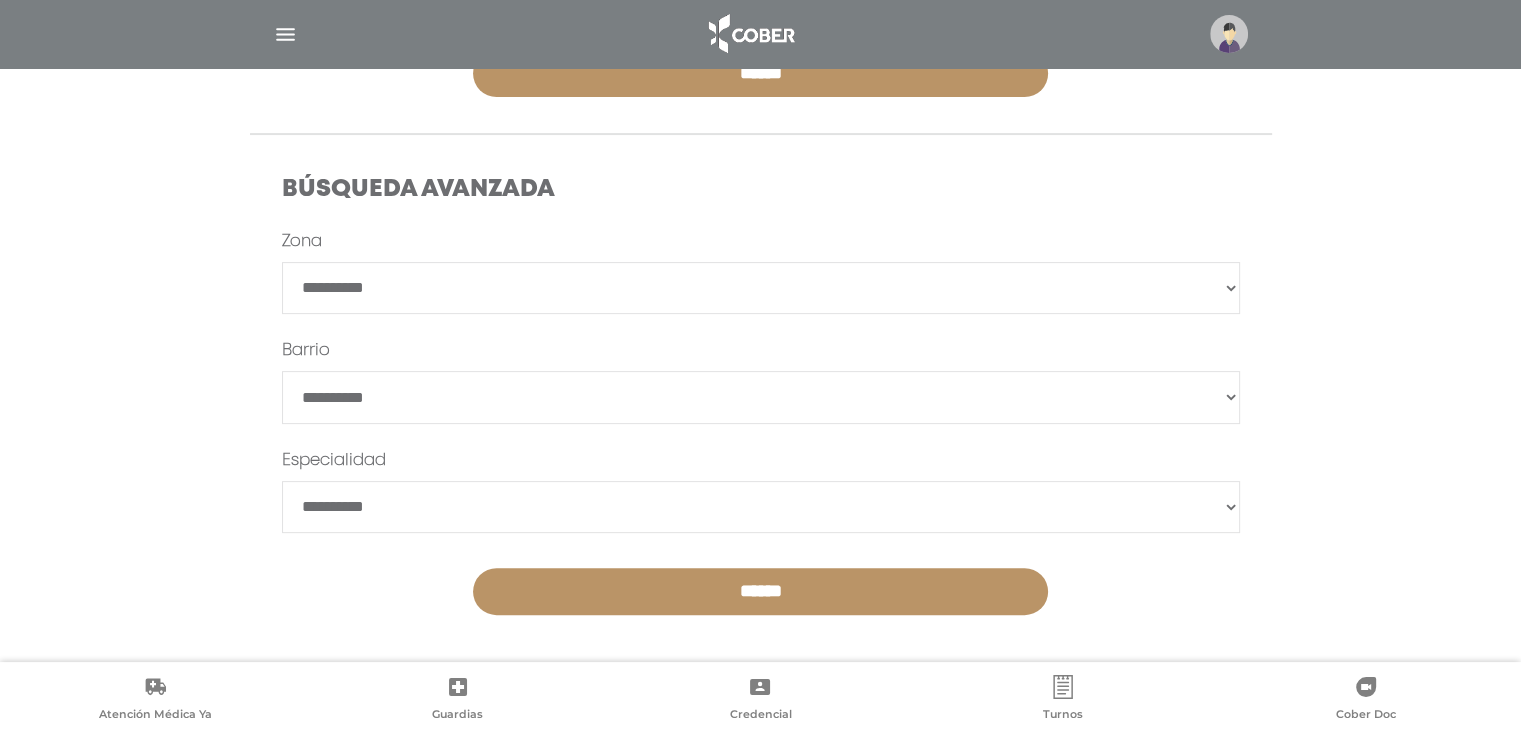 scroll, scrollTop: 520, scrollLeft: 0, axis: vertical 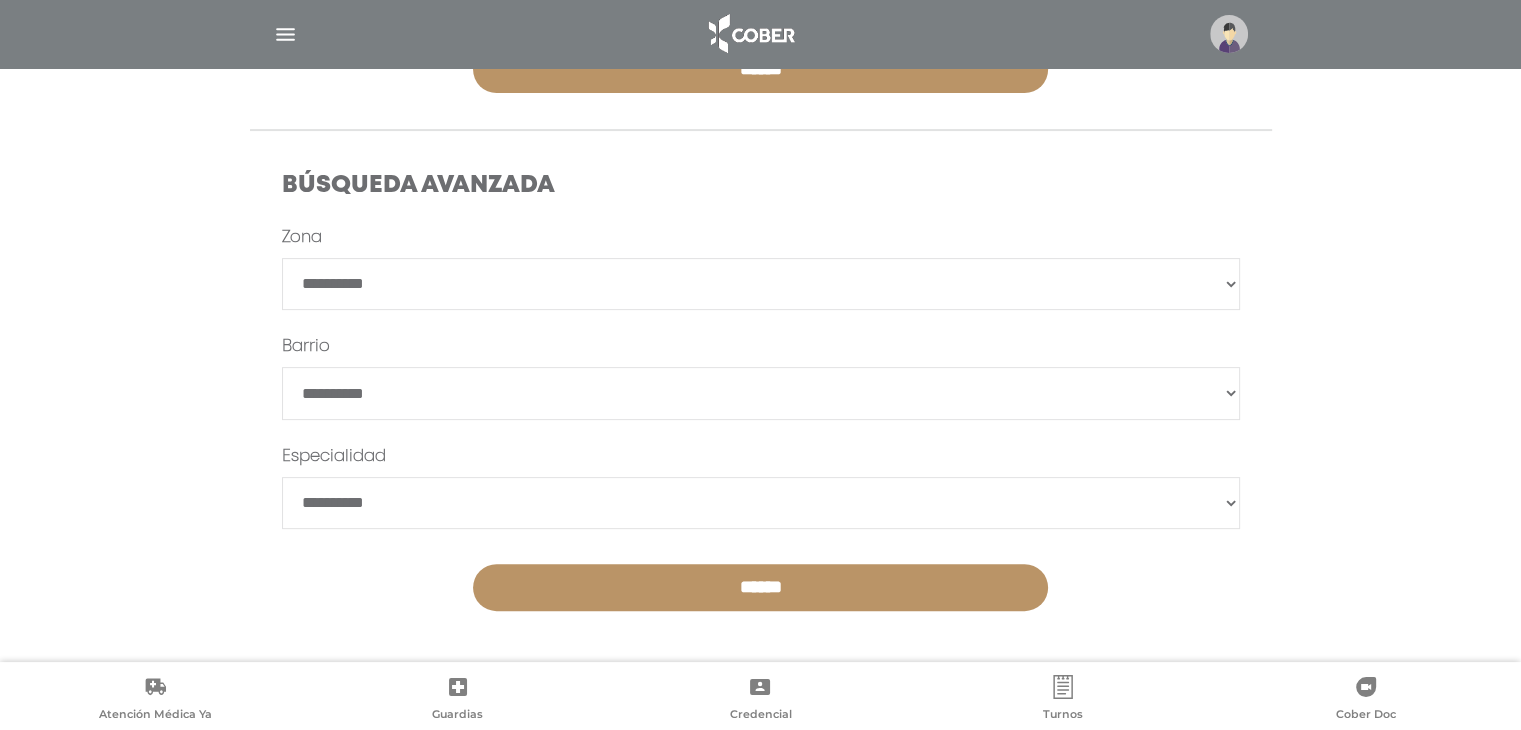 click on "**********" at bounding box center (761, 284) 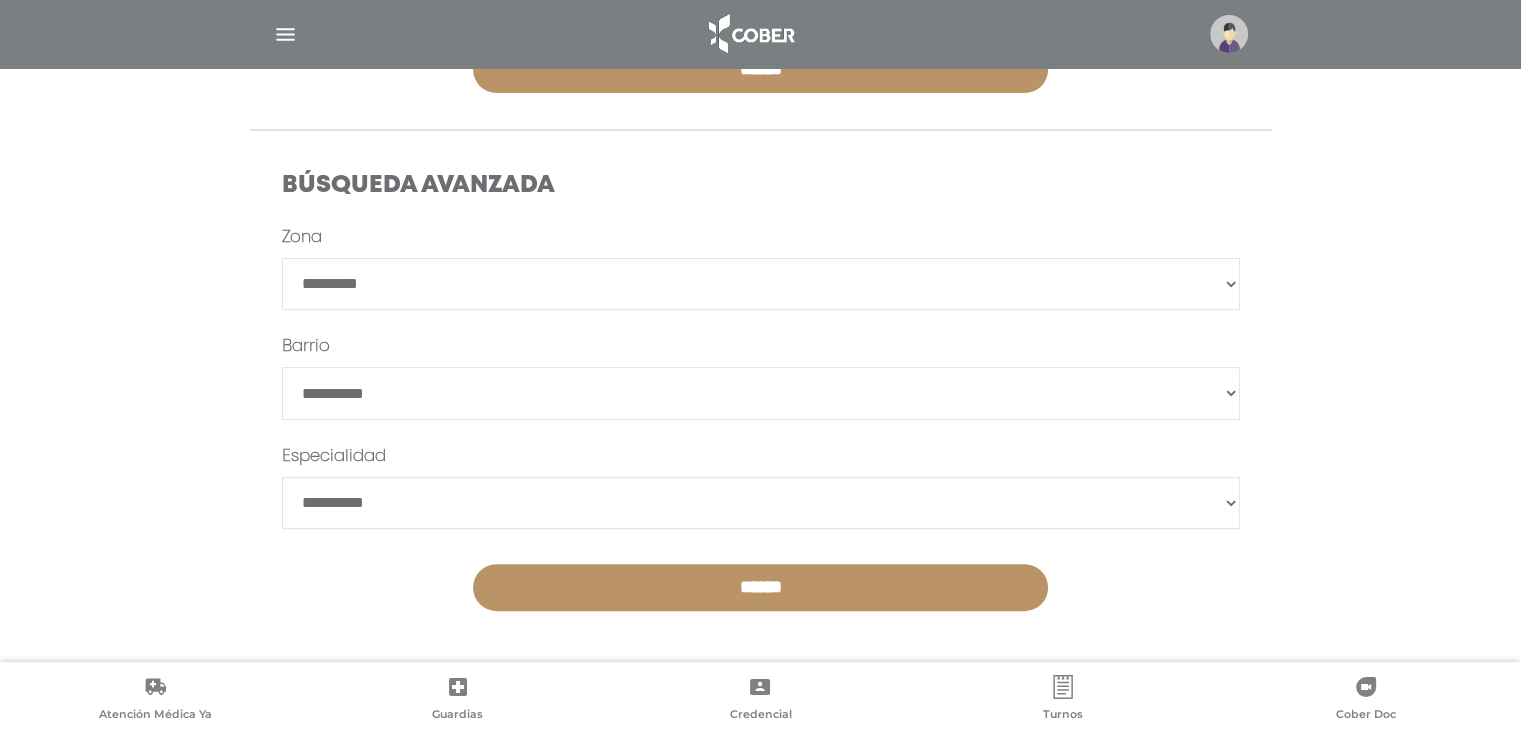 click on "**********" at bounding box center (761, 284) 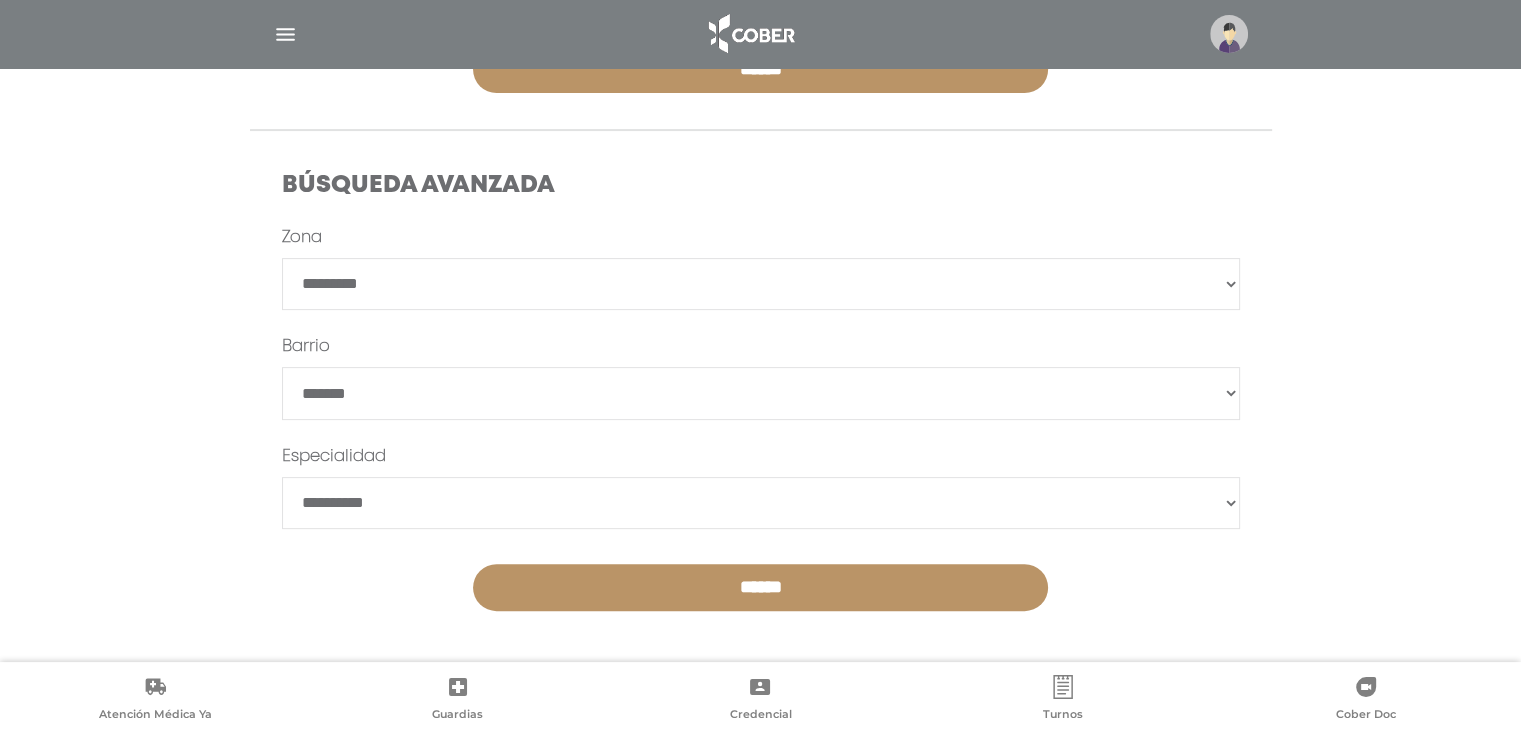 click on "******" at bounding box center (761, 393) 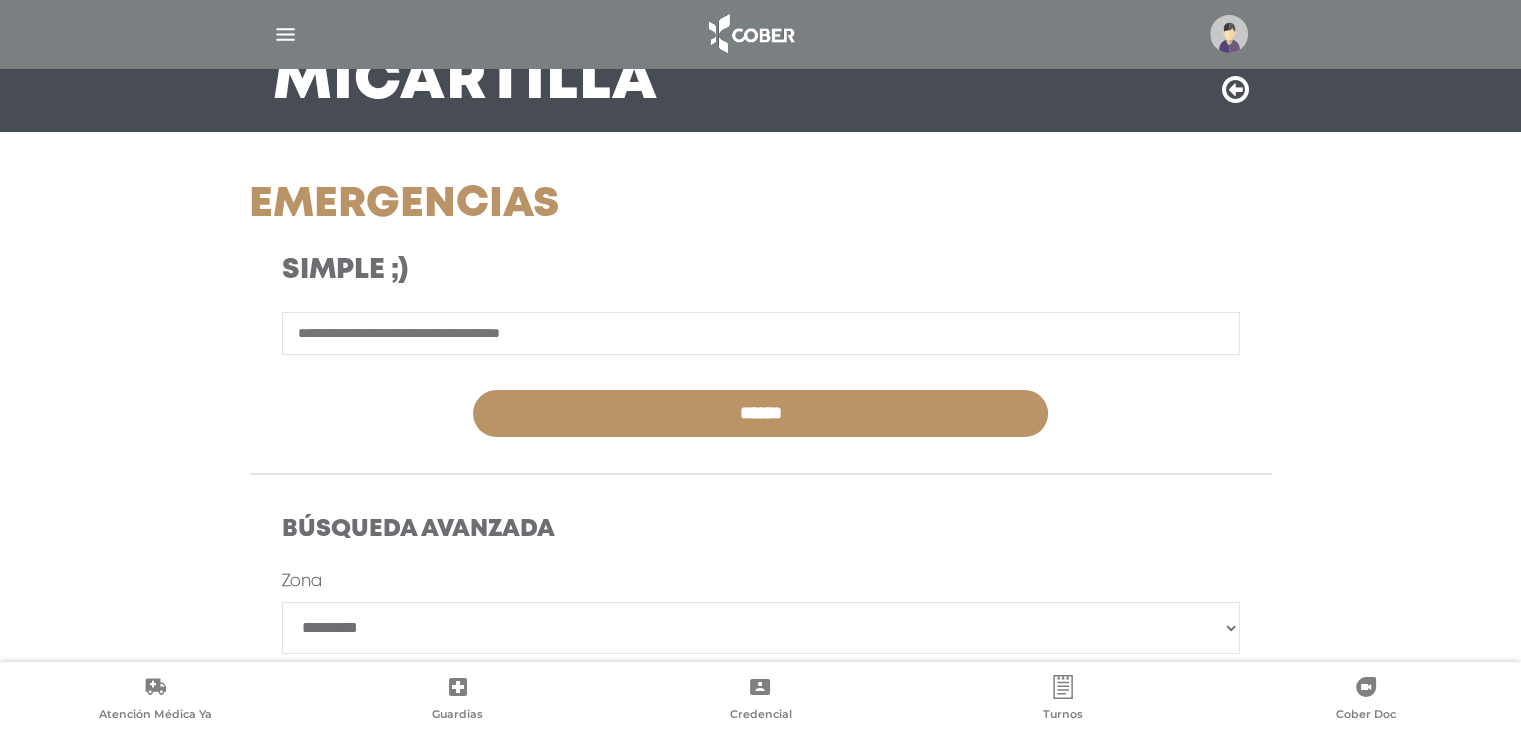 scroll, scrollTop: 200, scrollLeft: 0, axis: vertical 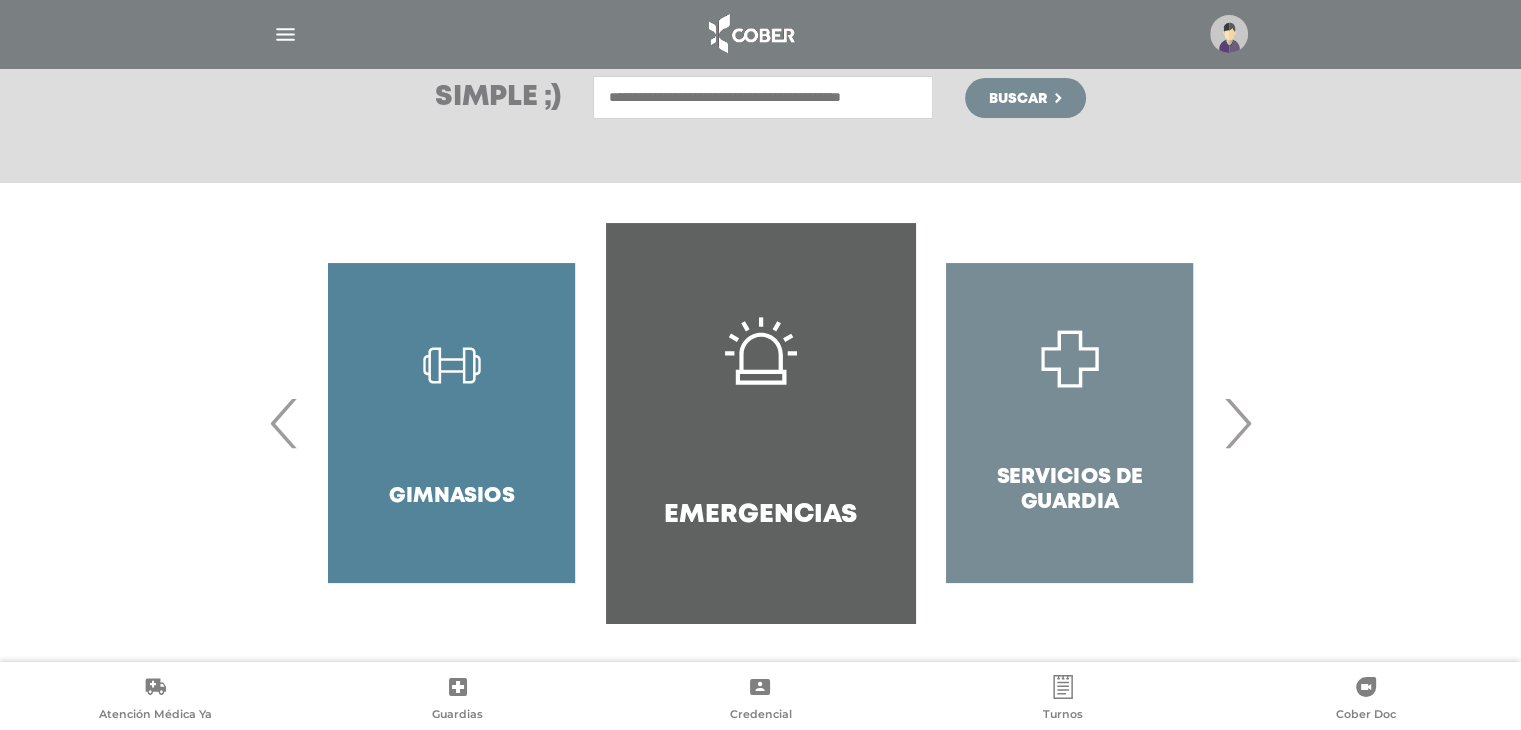 click on "›" at bounding box center (1237, 423) 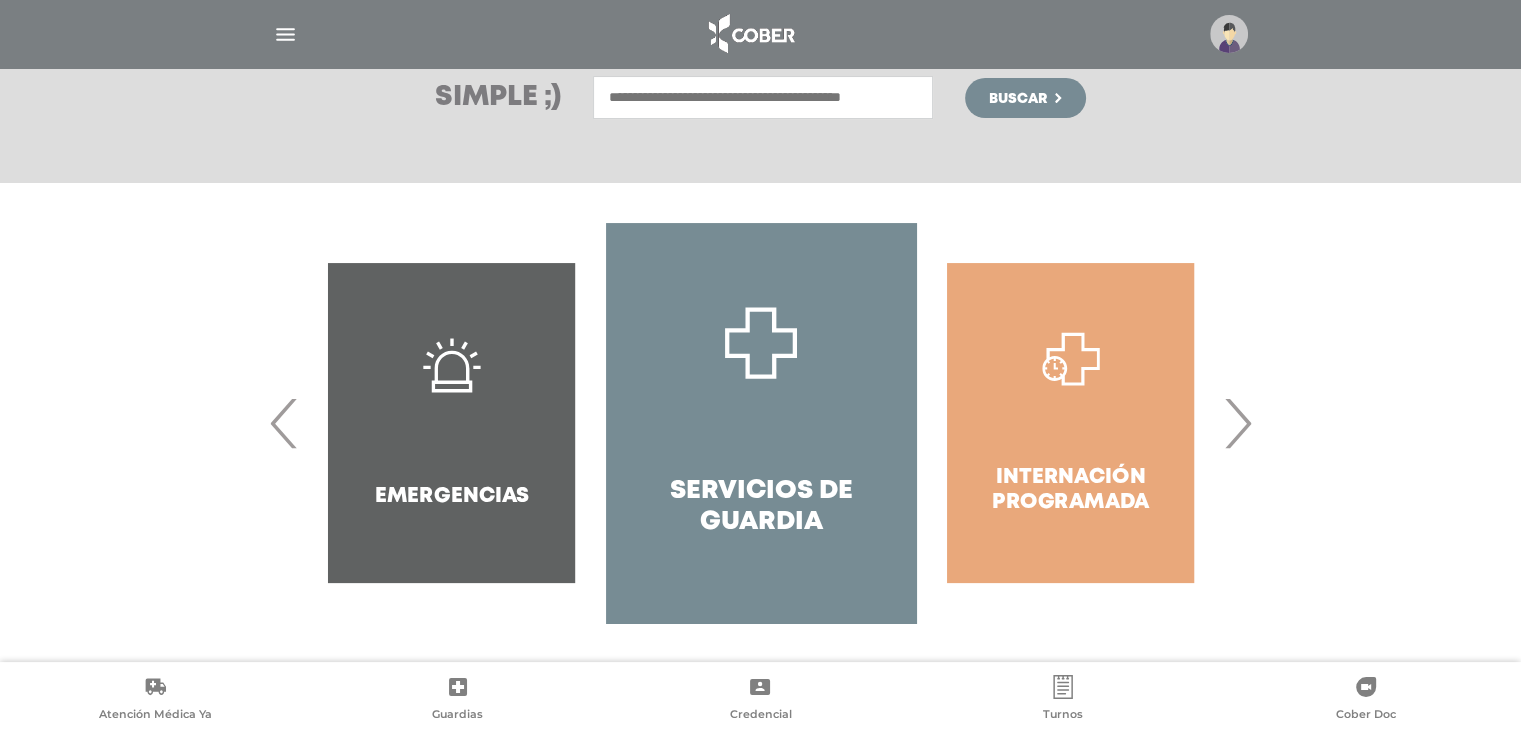 click 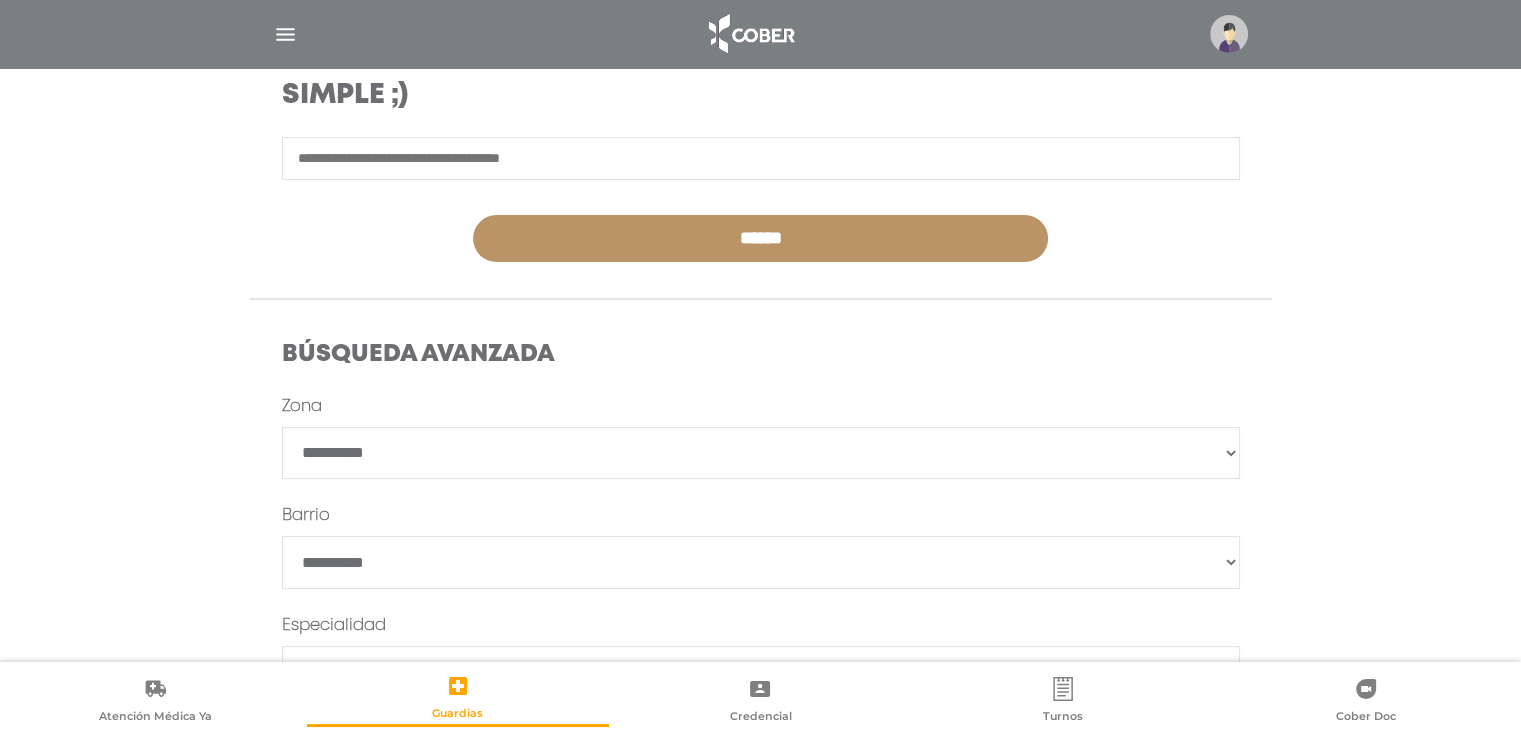scroll, scrollTop: 400, scrollLeft: 0, axis: vertical 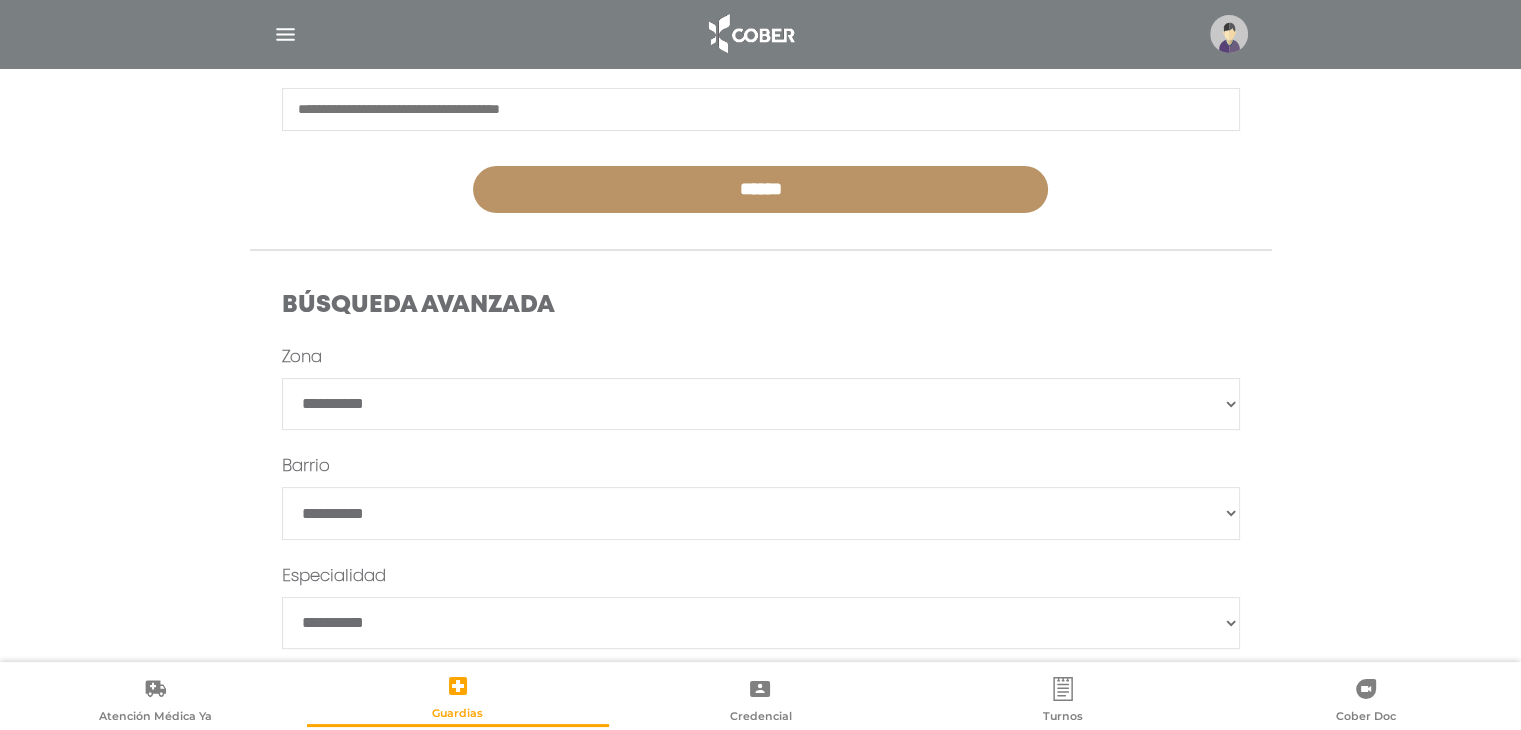 click on "**********" at bounding box center (761, 404) 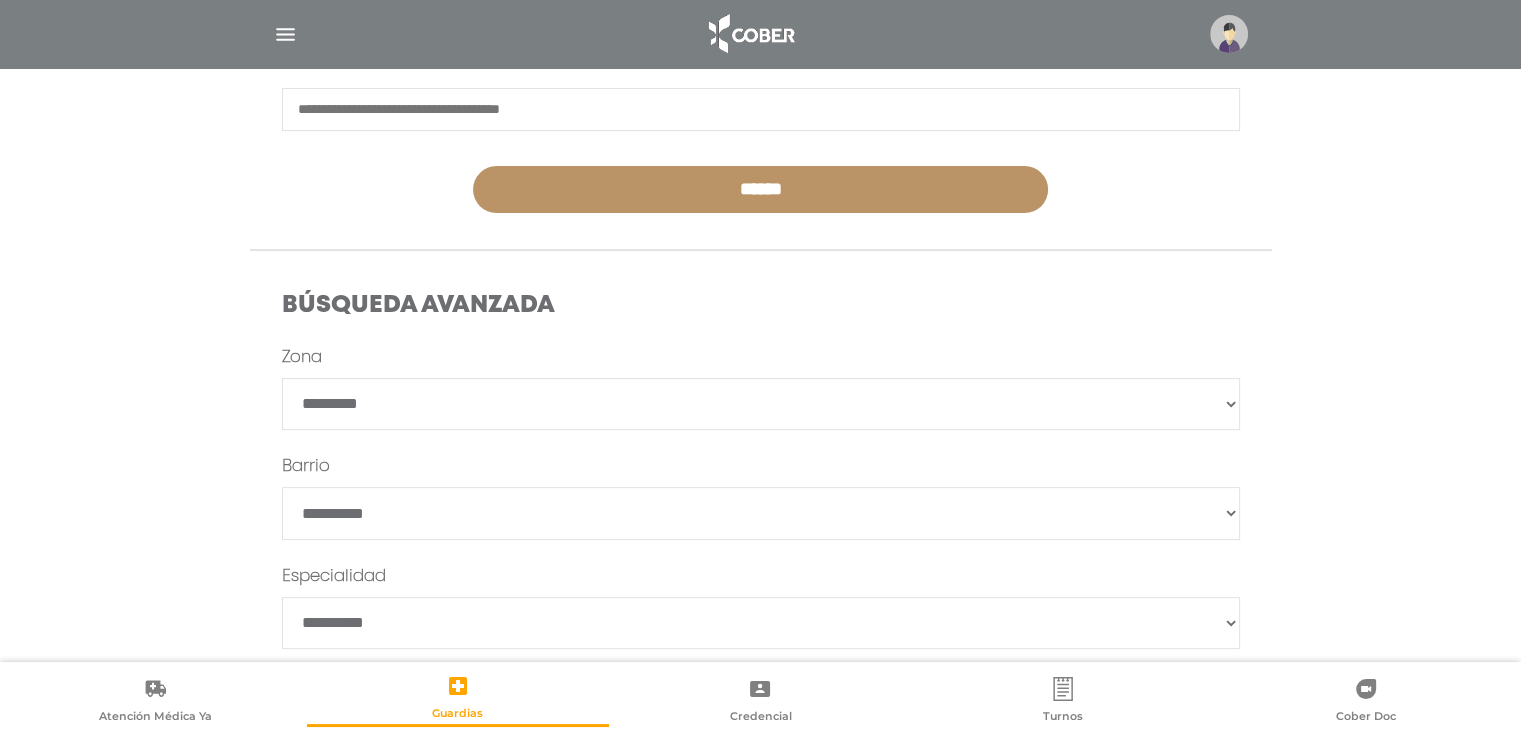 click on "**********" at bounding box center [761, 404] 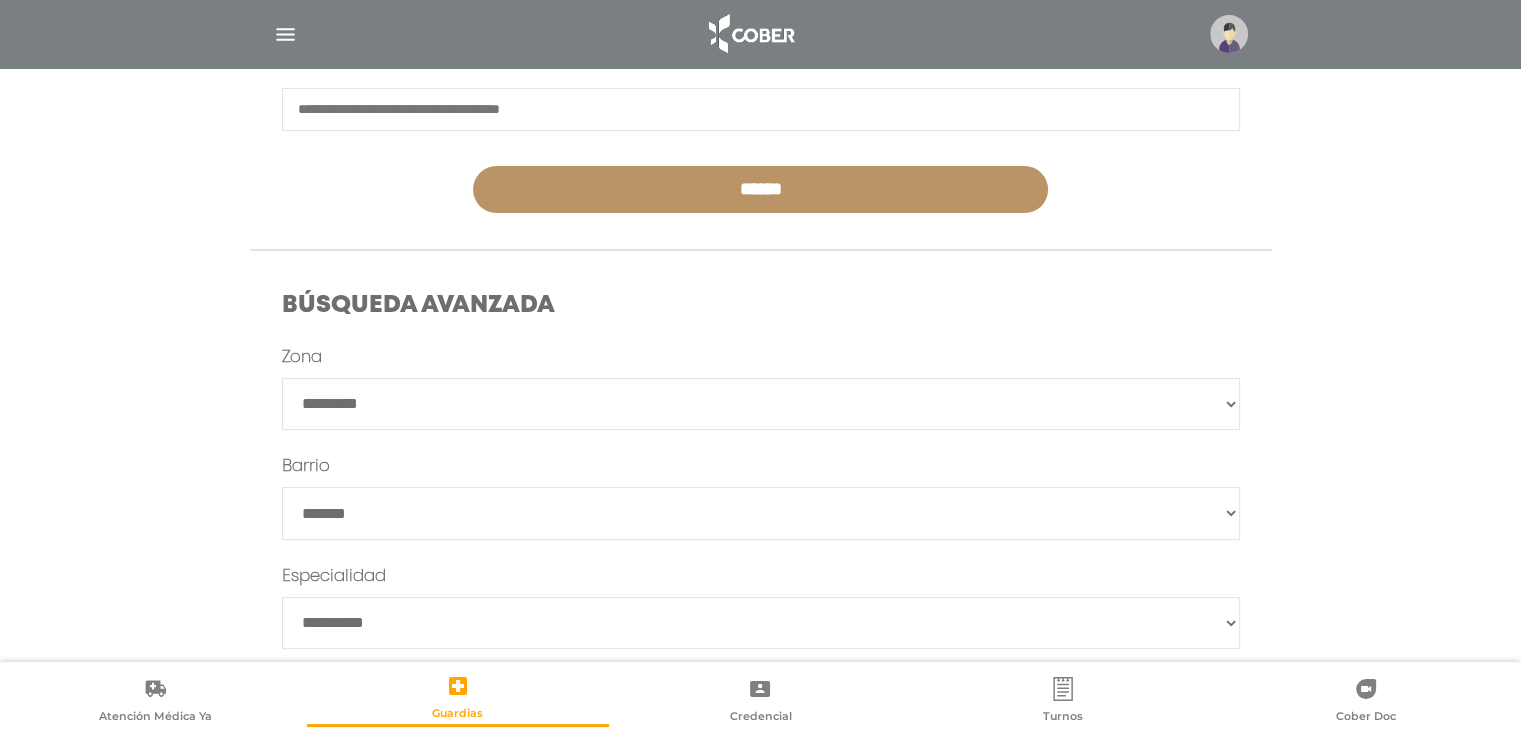 click on "**********" at bounding box center [761, 623] 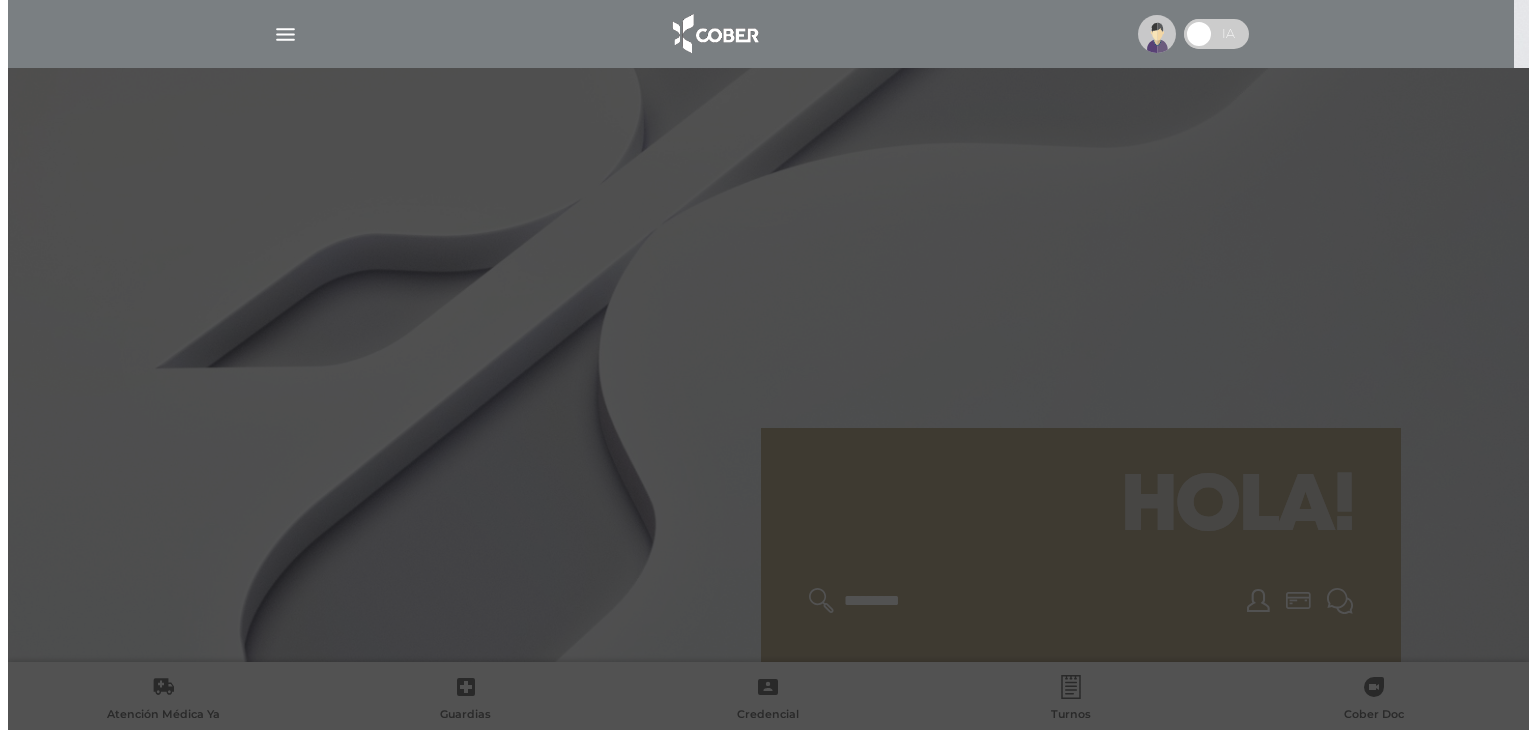 scroll, scrollTop: 0, scrollLeft: 0, axis: both 